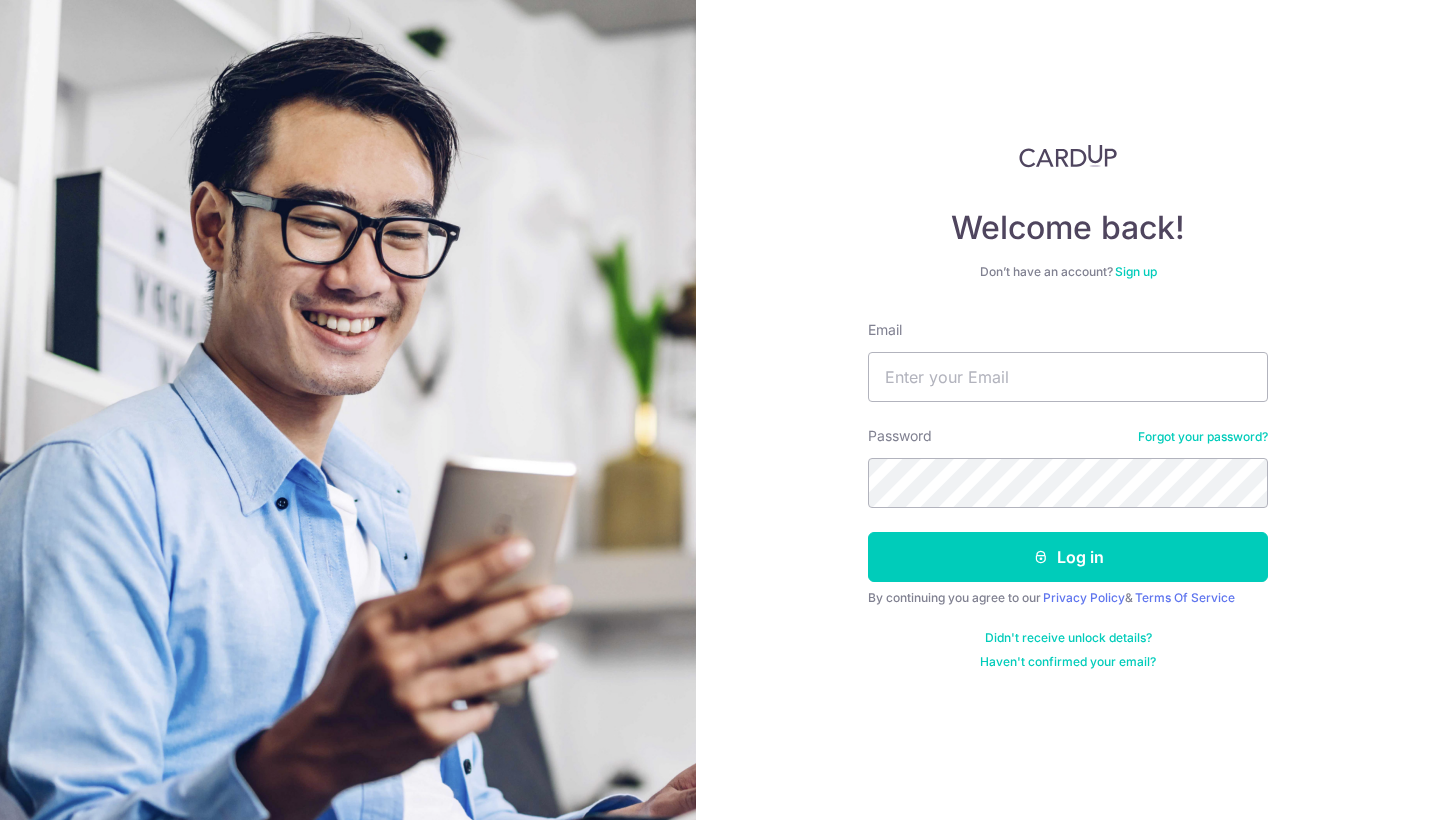 scroll, scrollTop: 0, scrollLeft: 0, axis: both 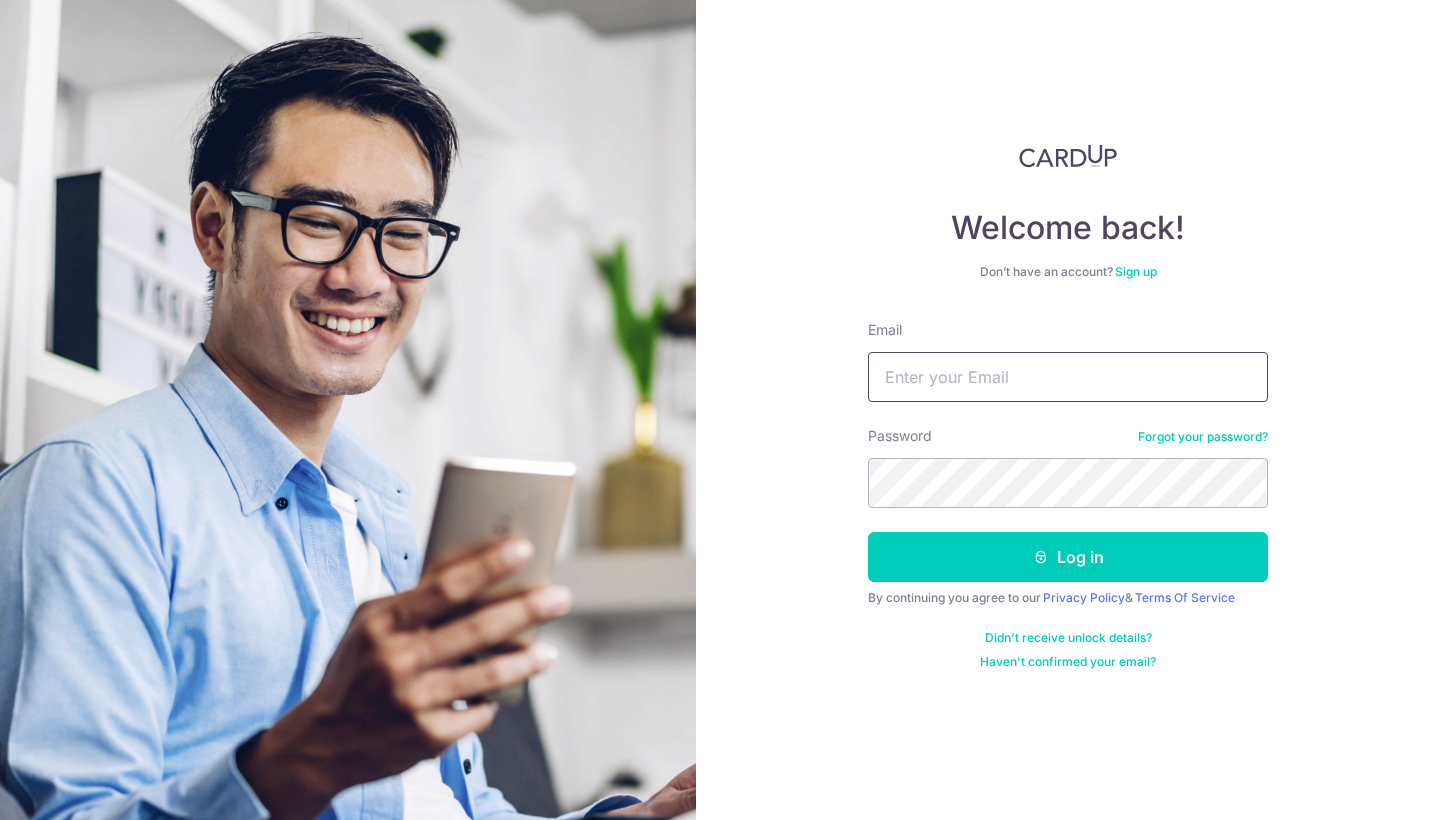 click on "Email" at bounding box center [1068, 377] 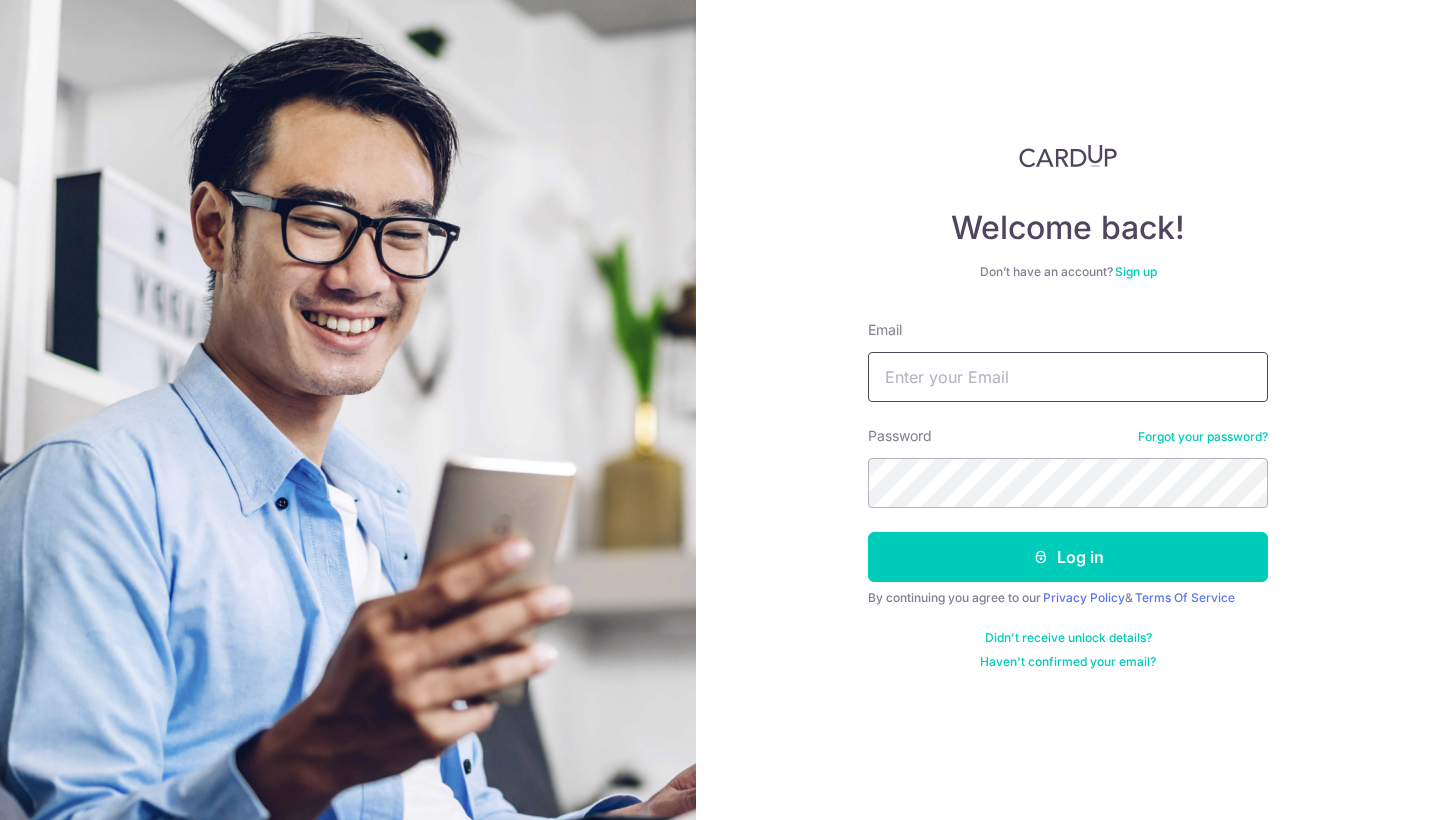 paste on "[EMAIL]" 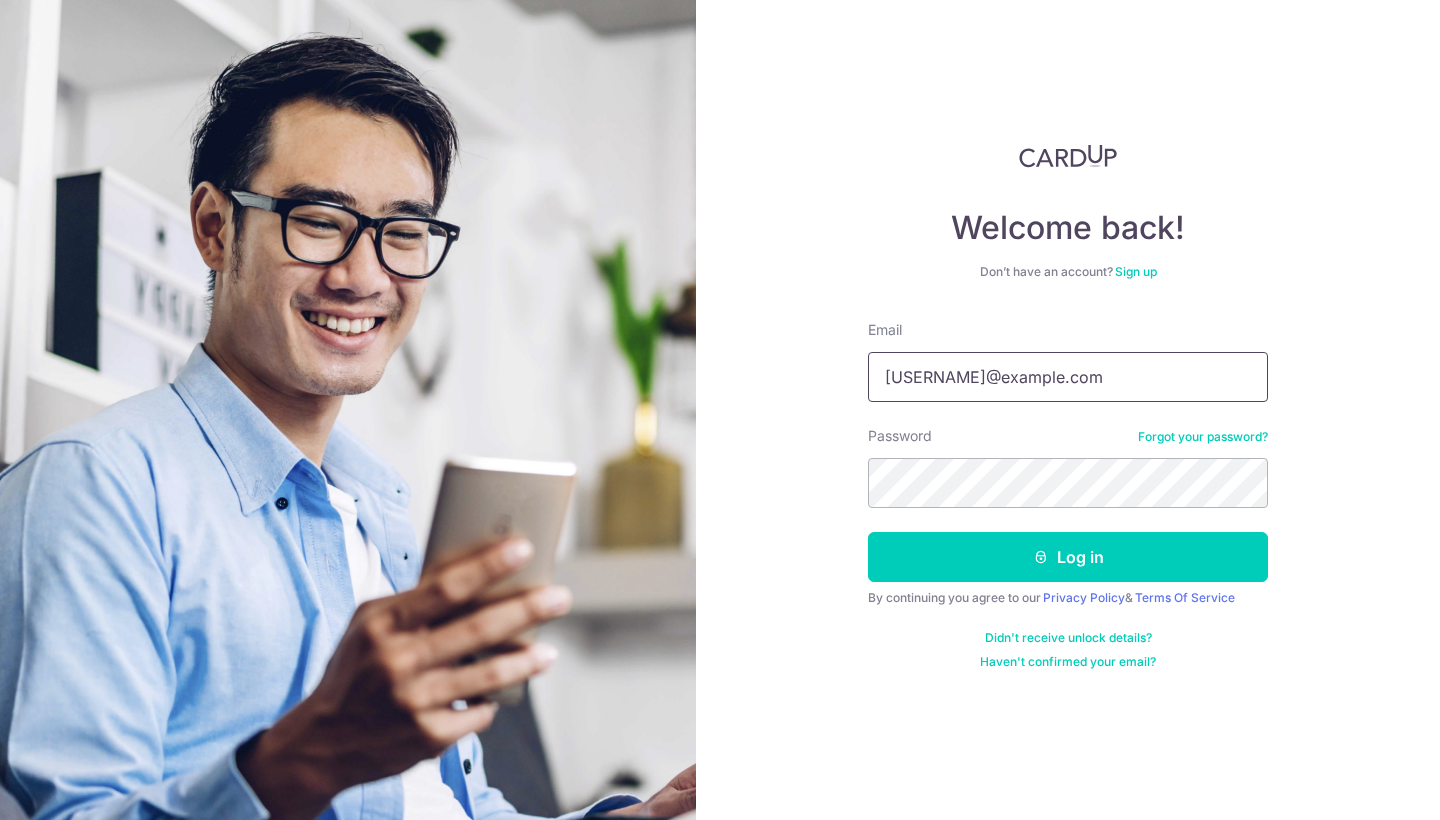 type on "[EMAIL]" 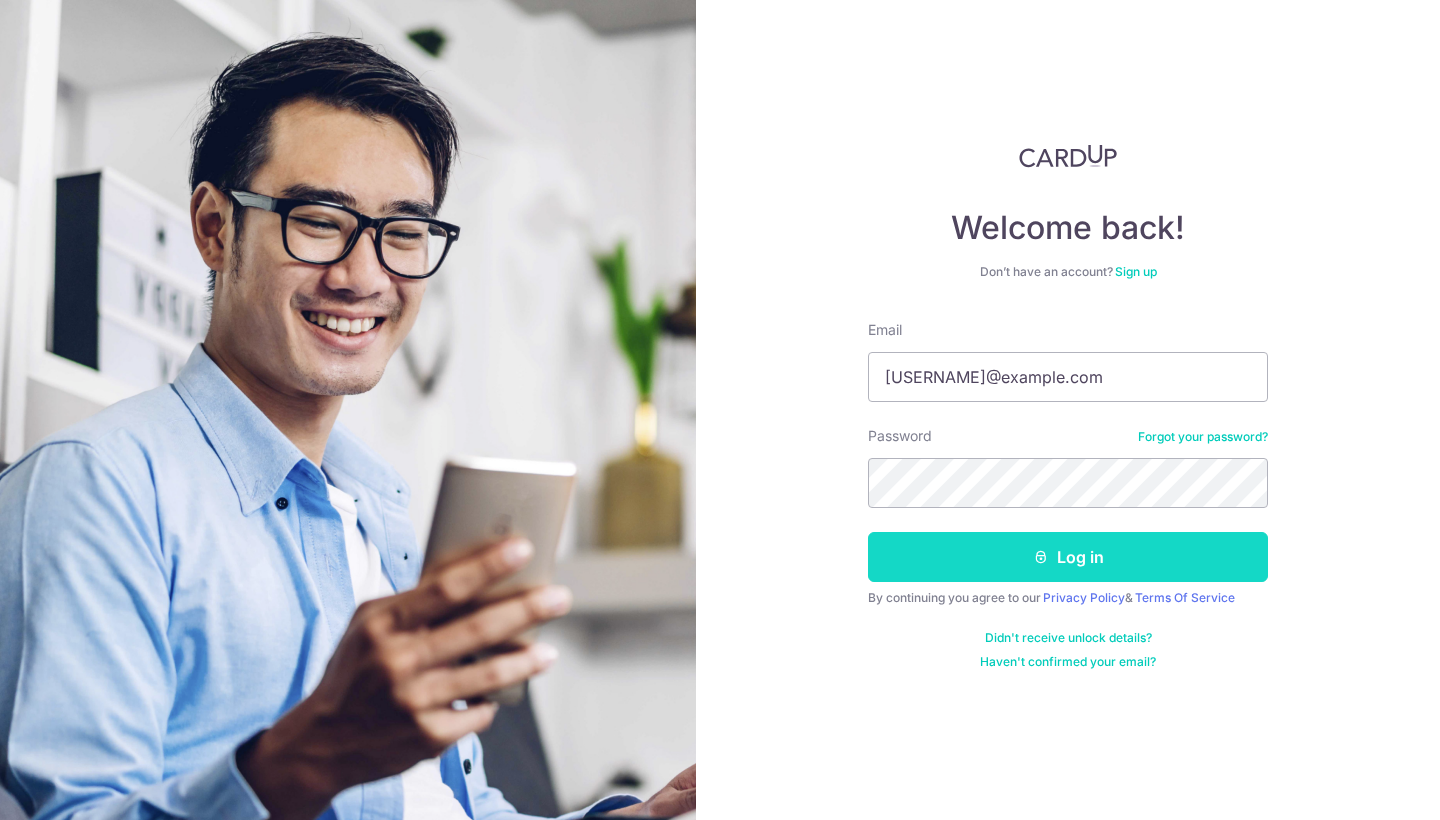 click on "Log in" at bounding box center (1068, 557) 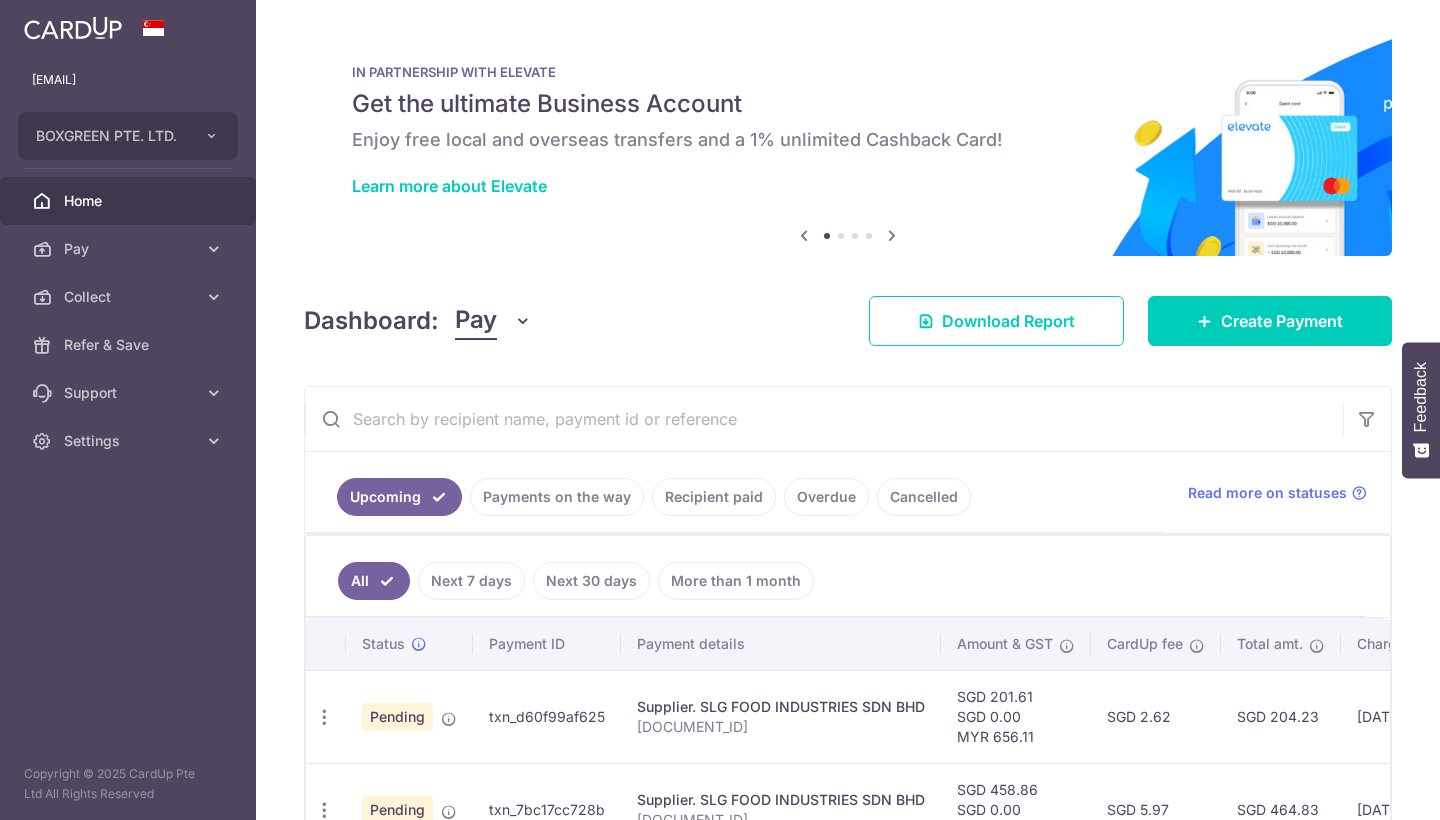 scroll, scrollTop: 0, scrollLeft: 0, axis: both 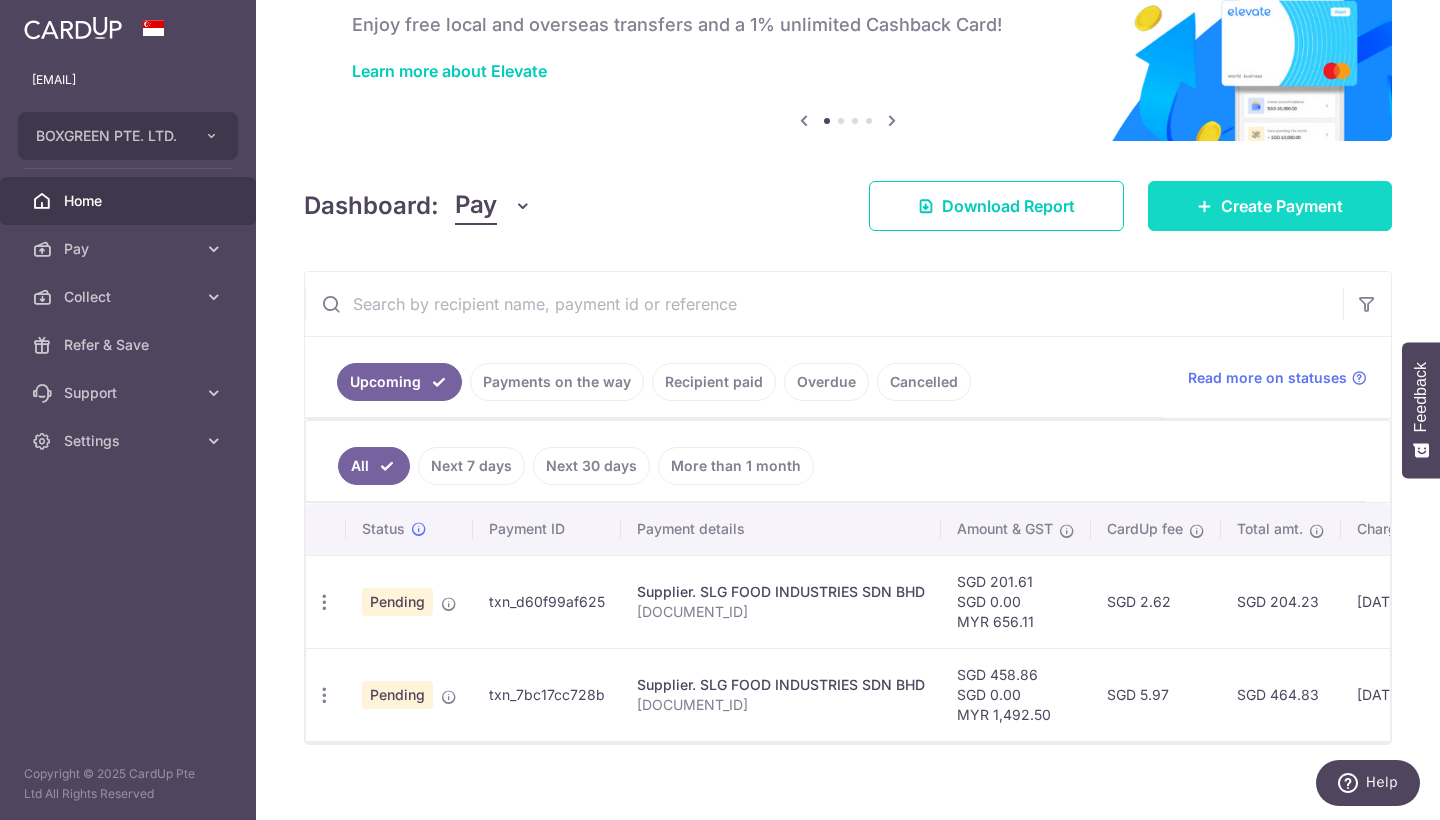 click on "Create Payment" at bounding box center (1282, 206) 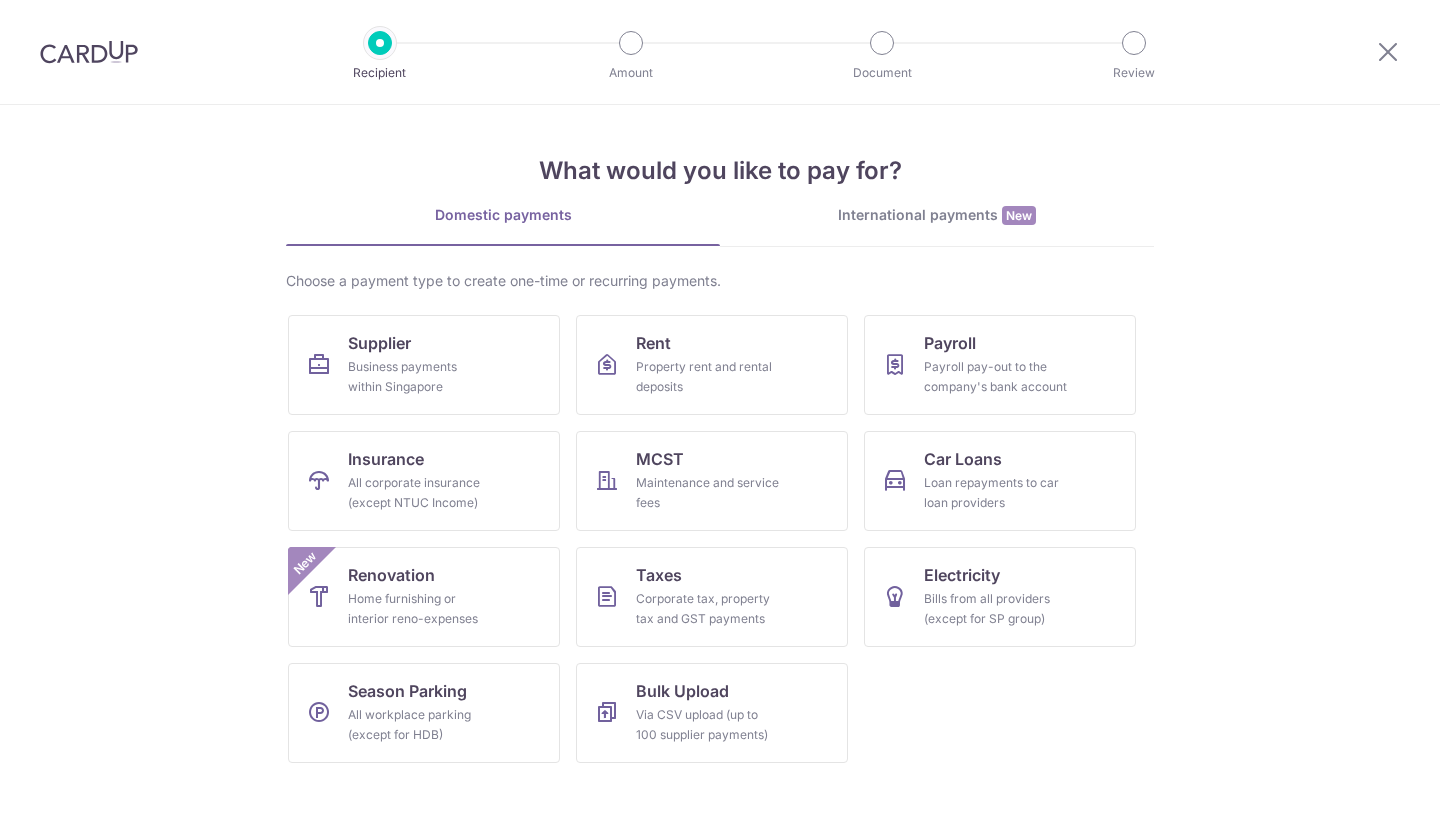 scroll, scrollTop: 0, scrollLeft: 0, axis: both 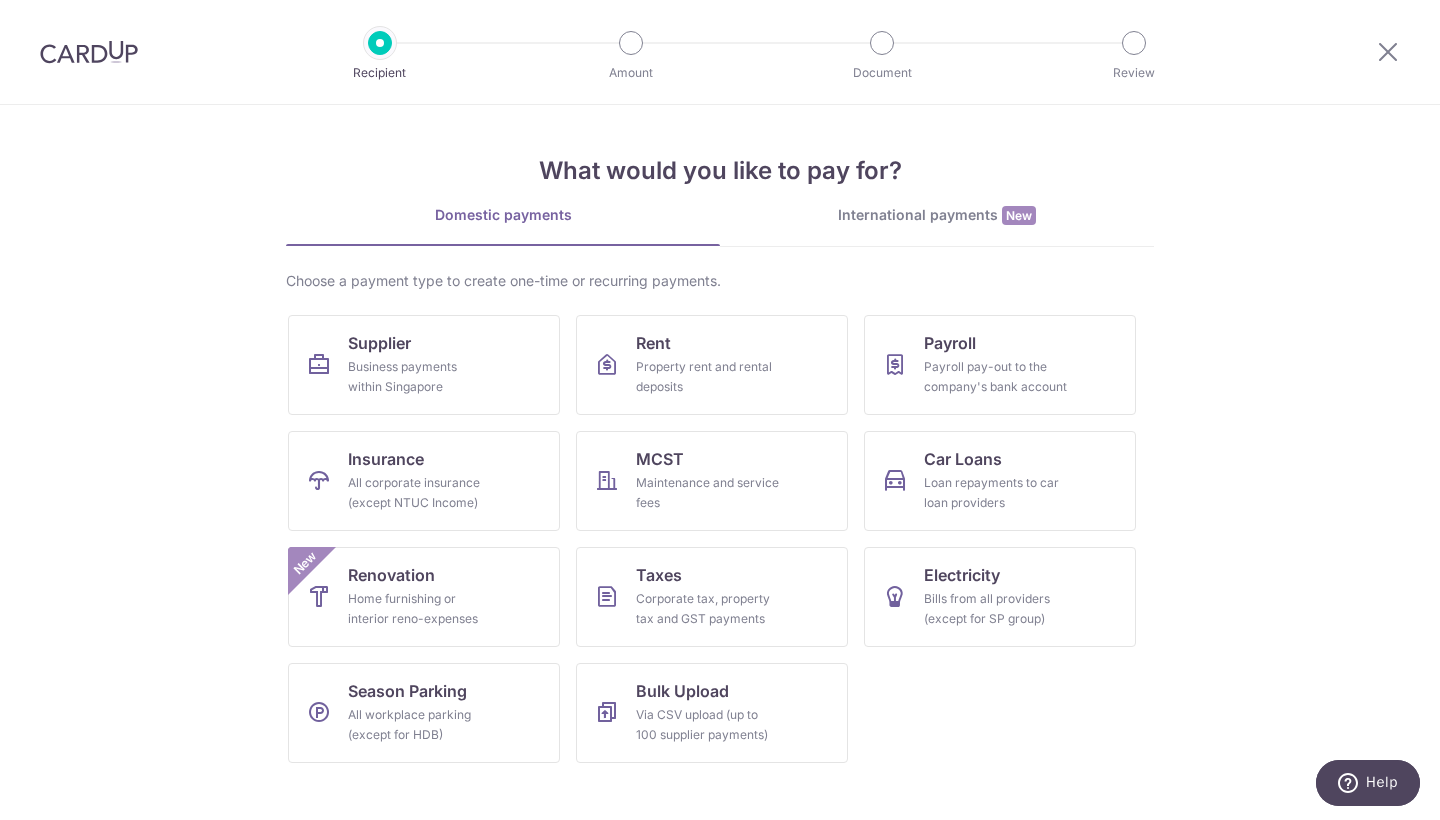 click on "International payments
New" at bounding box center (937, 215) 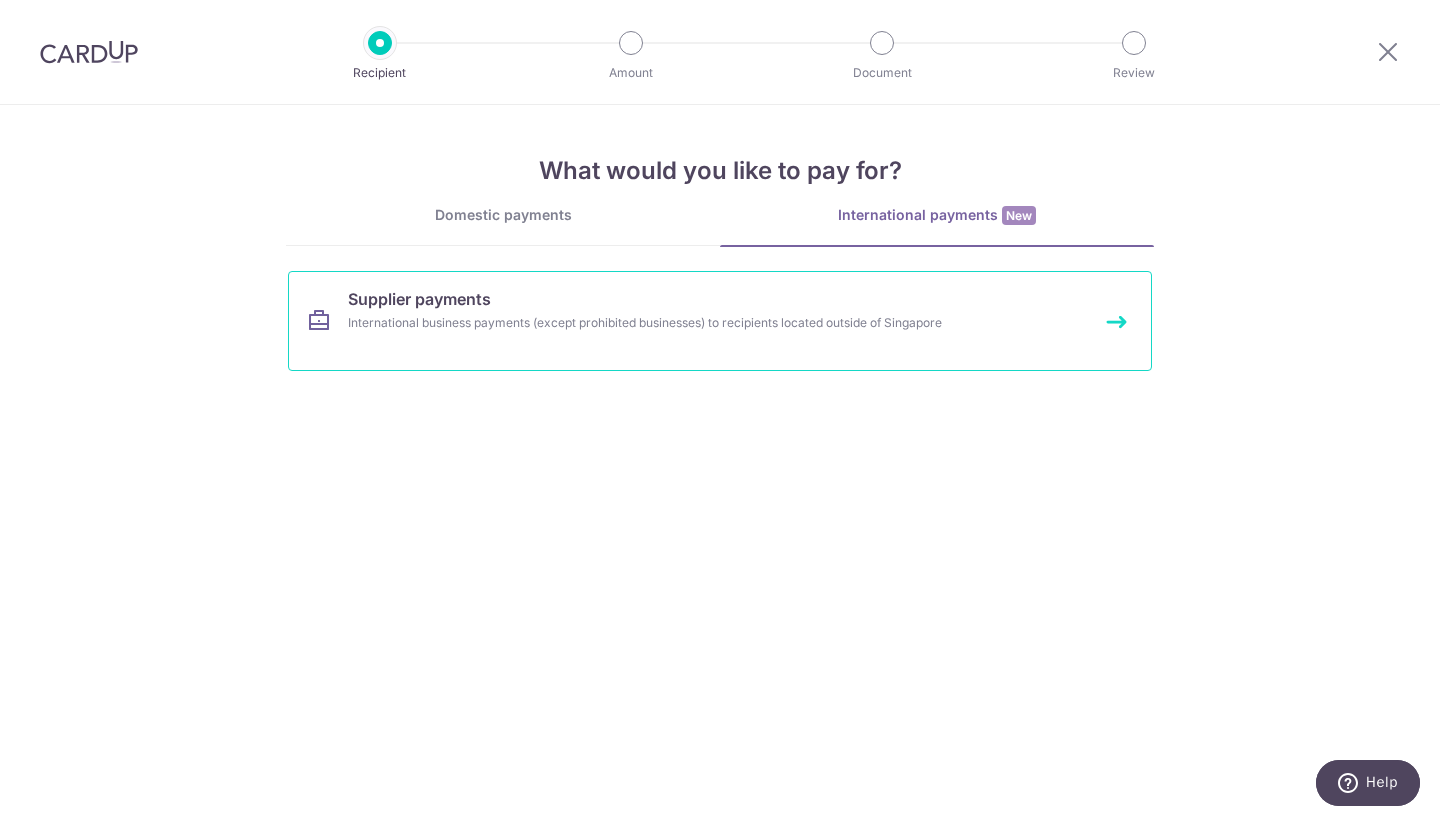 click on "Supplier payments International business payments (except prohibited businesses) to recipients located outside of Singapore" at bounding box center [720, 321] 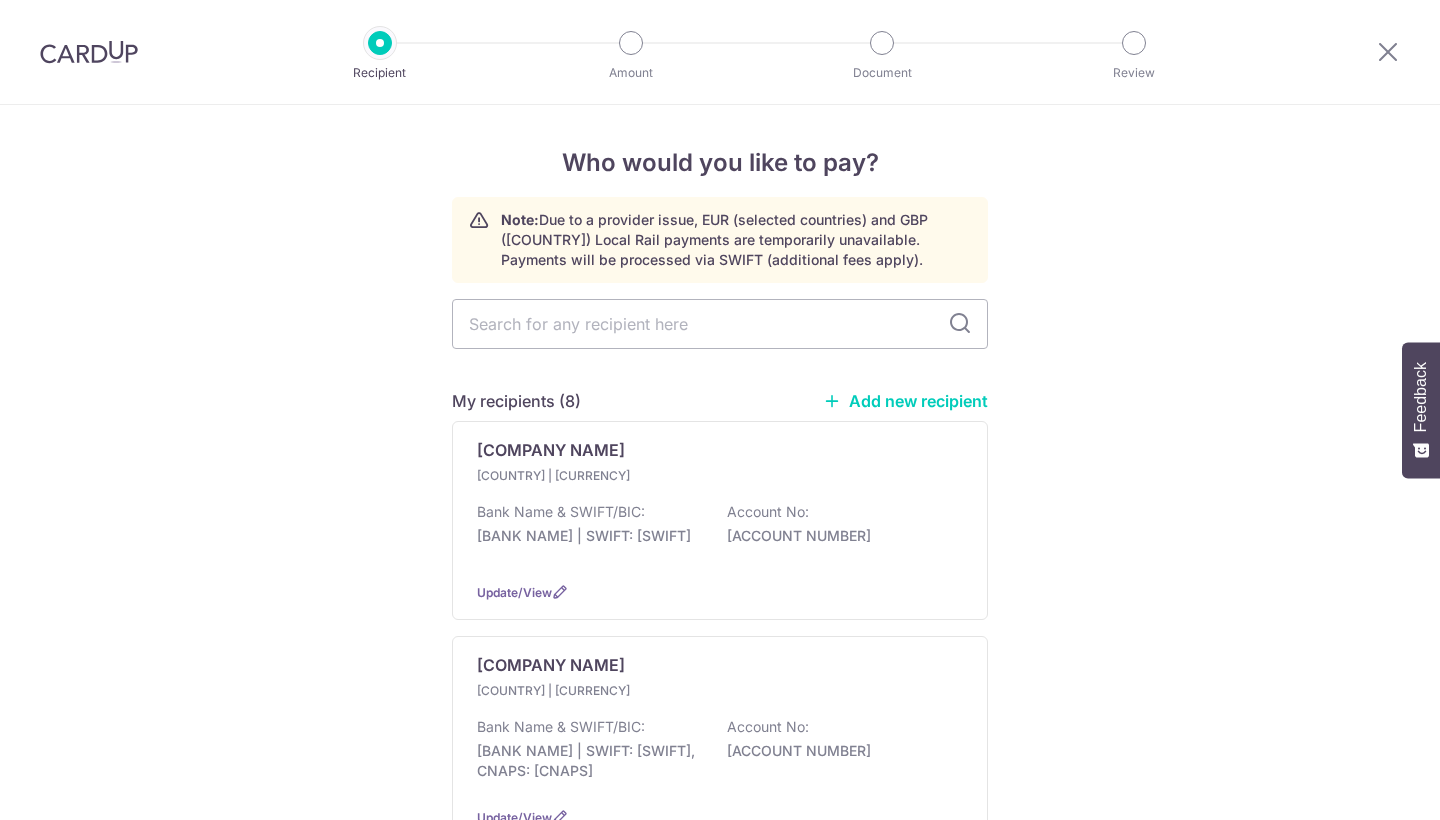 scroll, scrollTop: 0, scrollLeft: 0, axis: both 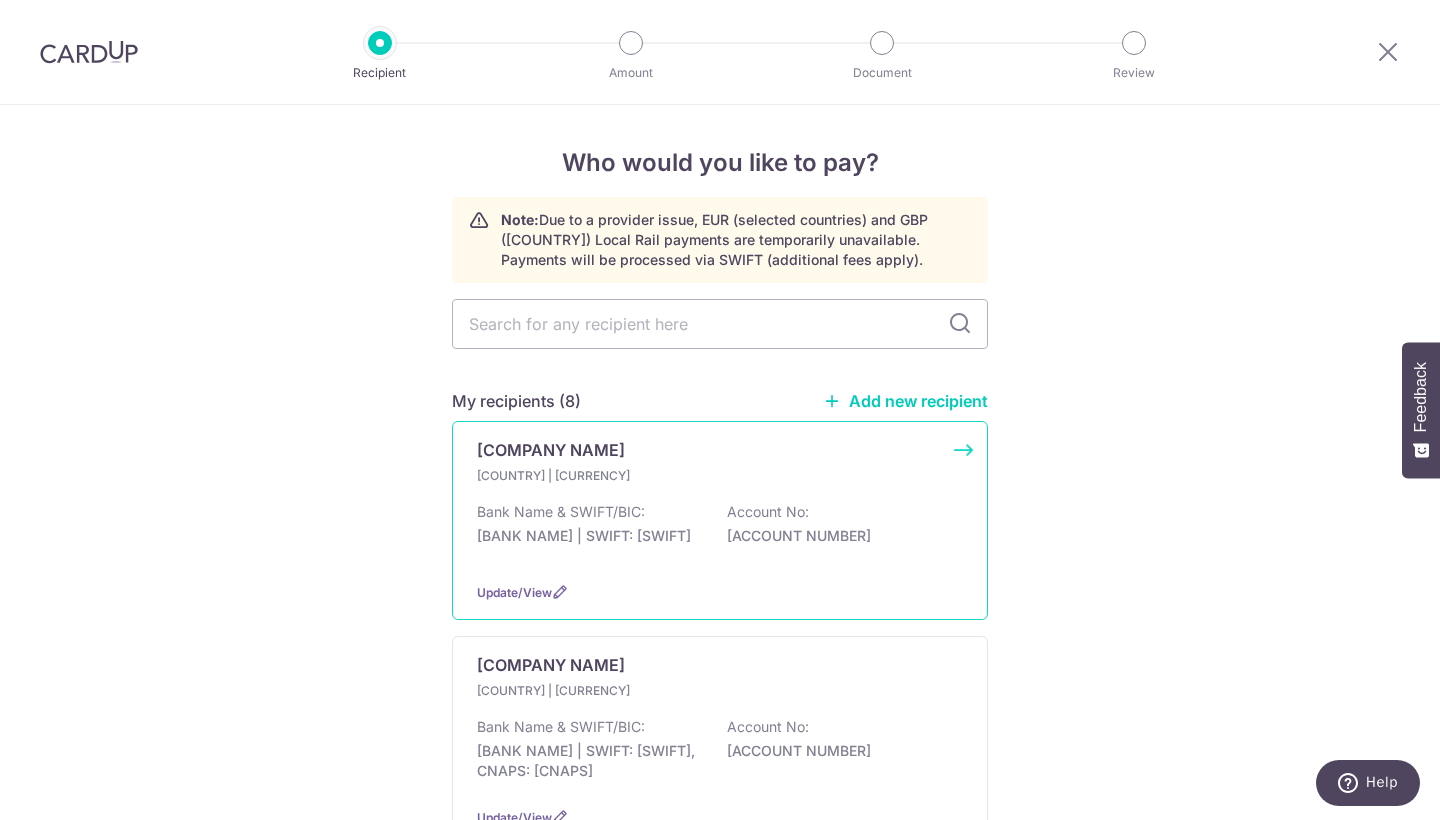 click on "Malaysia | MYR" at bounding box center [595, 476] 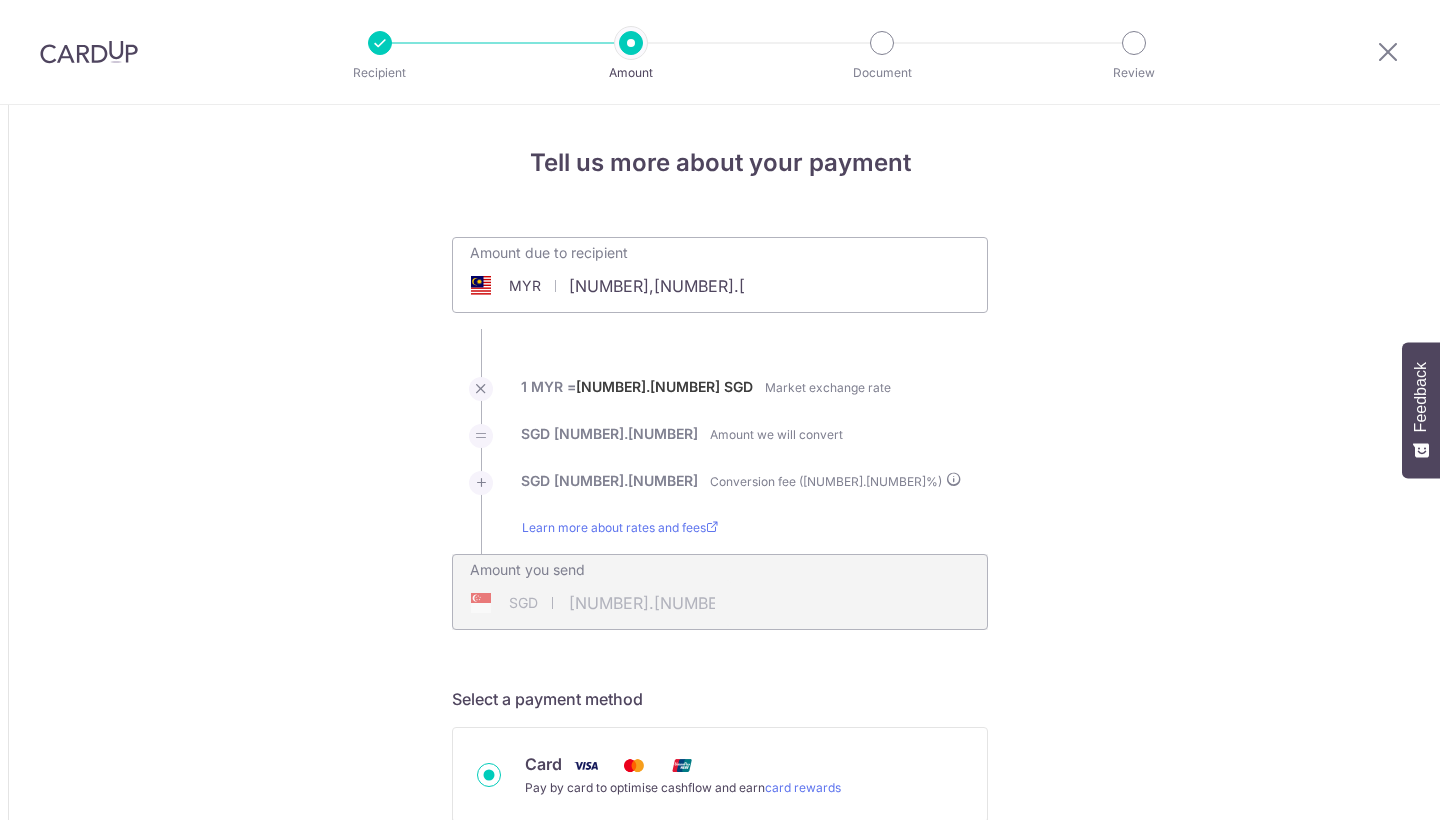 scroll, scrollTop: 0, scrollLeft: 0, axis: both 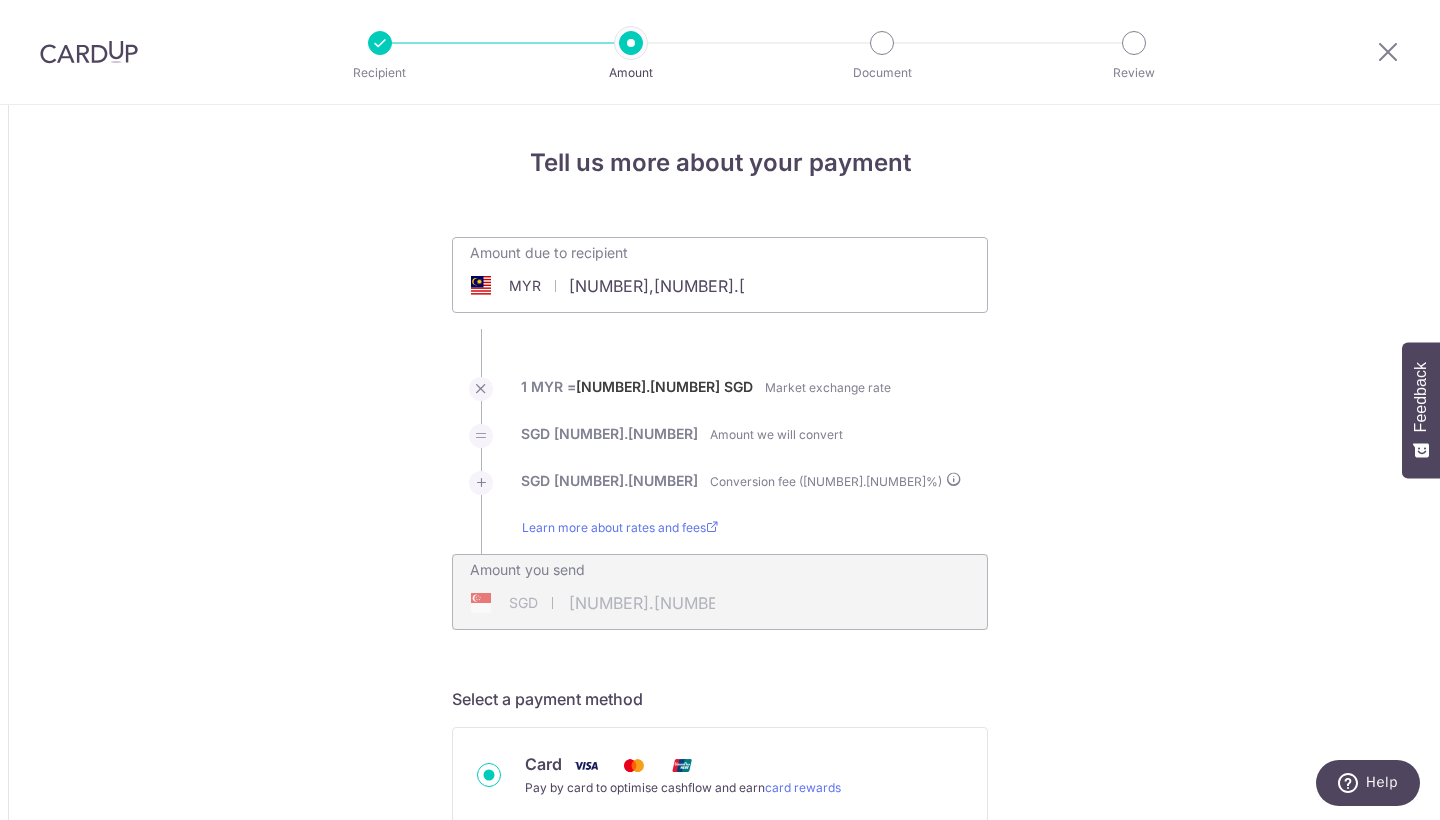 click on "1,000.00" at bounding box center (607, 286) 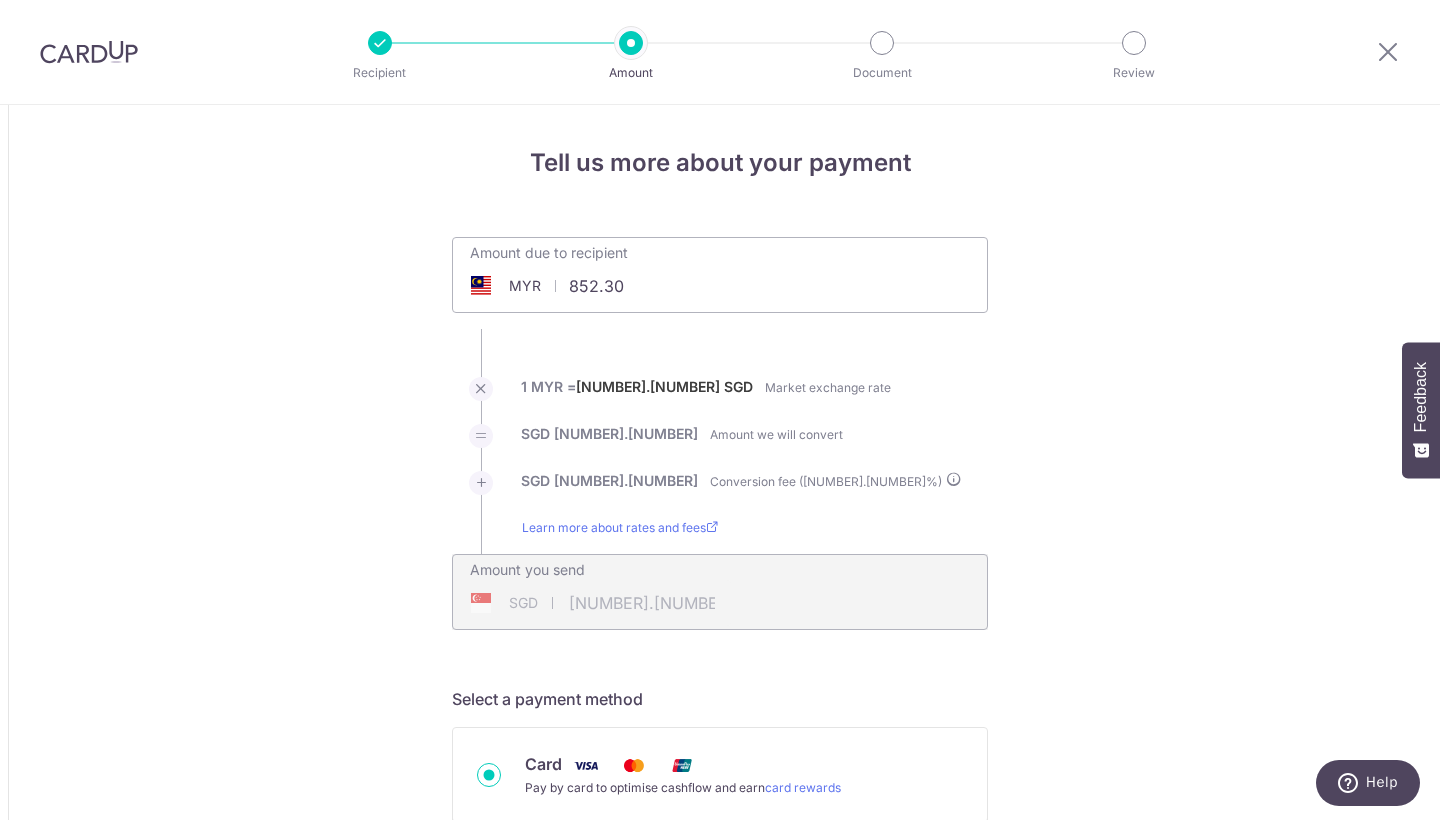 click on "1 MYR =  0.3034337   SGD
Market exchange rate" at bounding box center [720, 400] 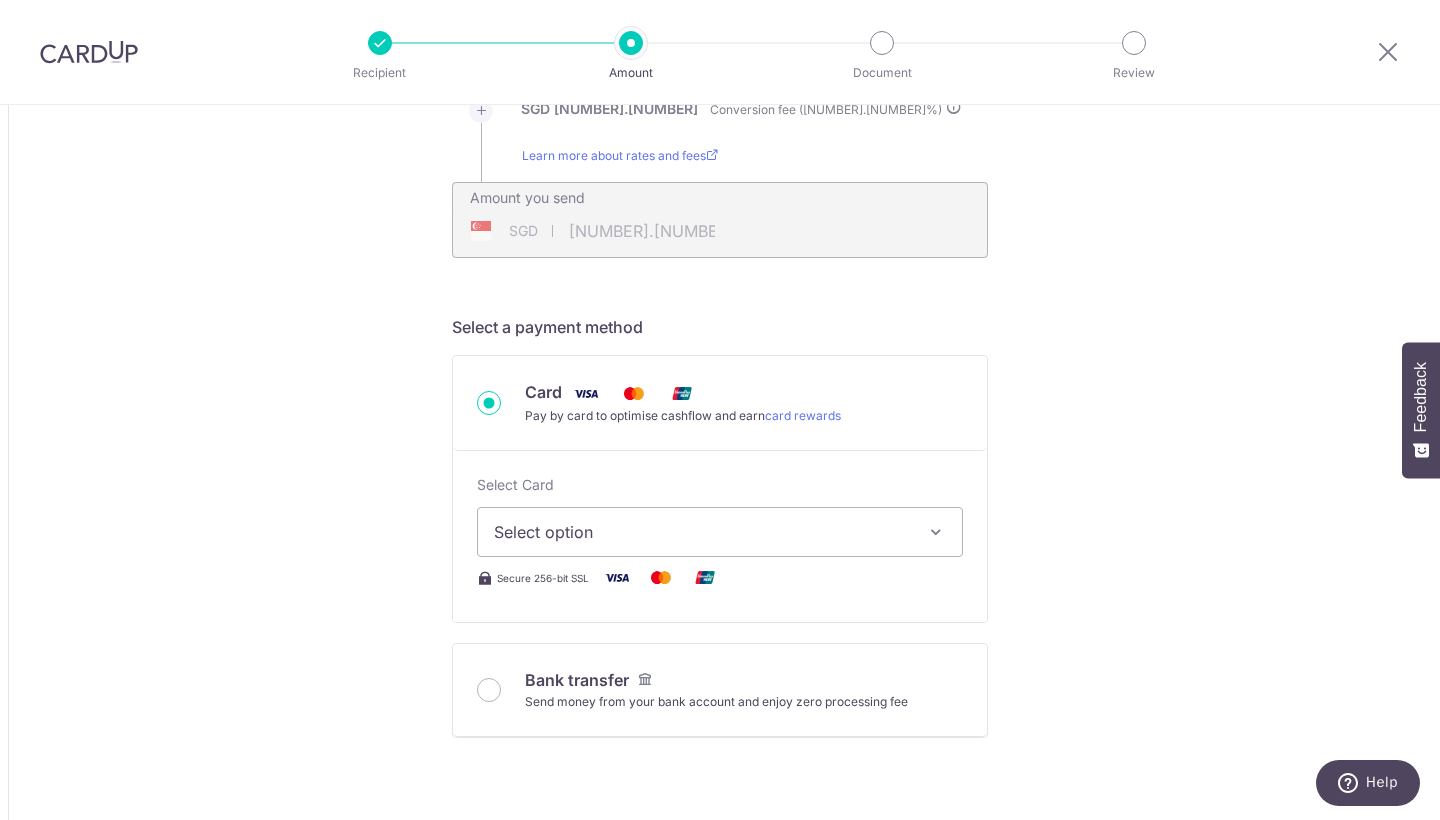 scroll, scrollTop: 503, scrollLeft: 0, axis: vertical 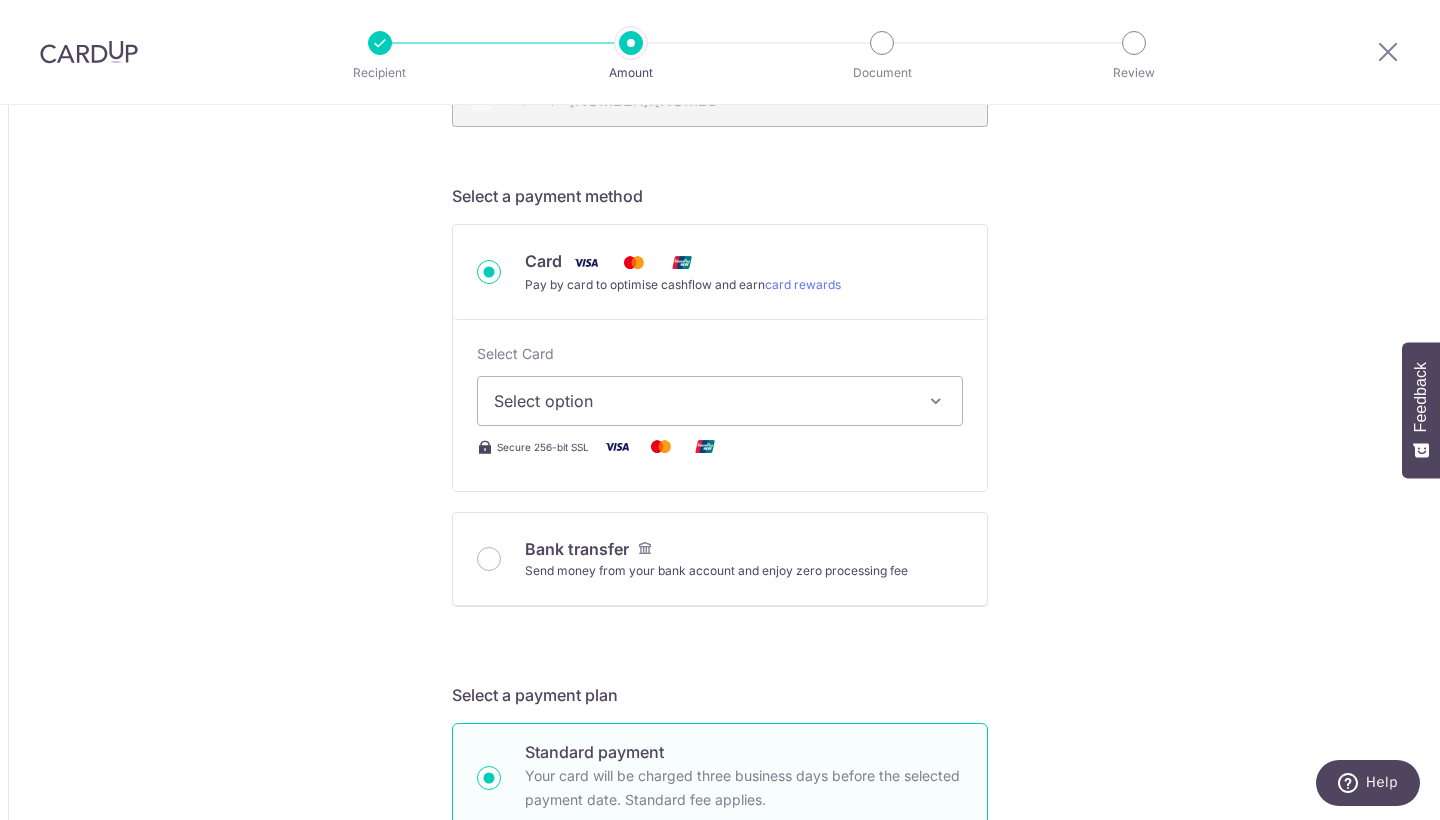 click at bounding box center [936, 401] 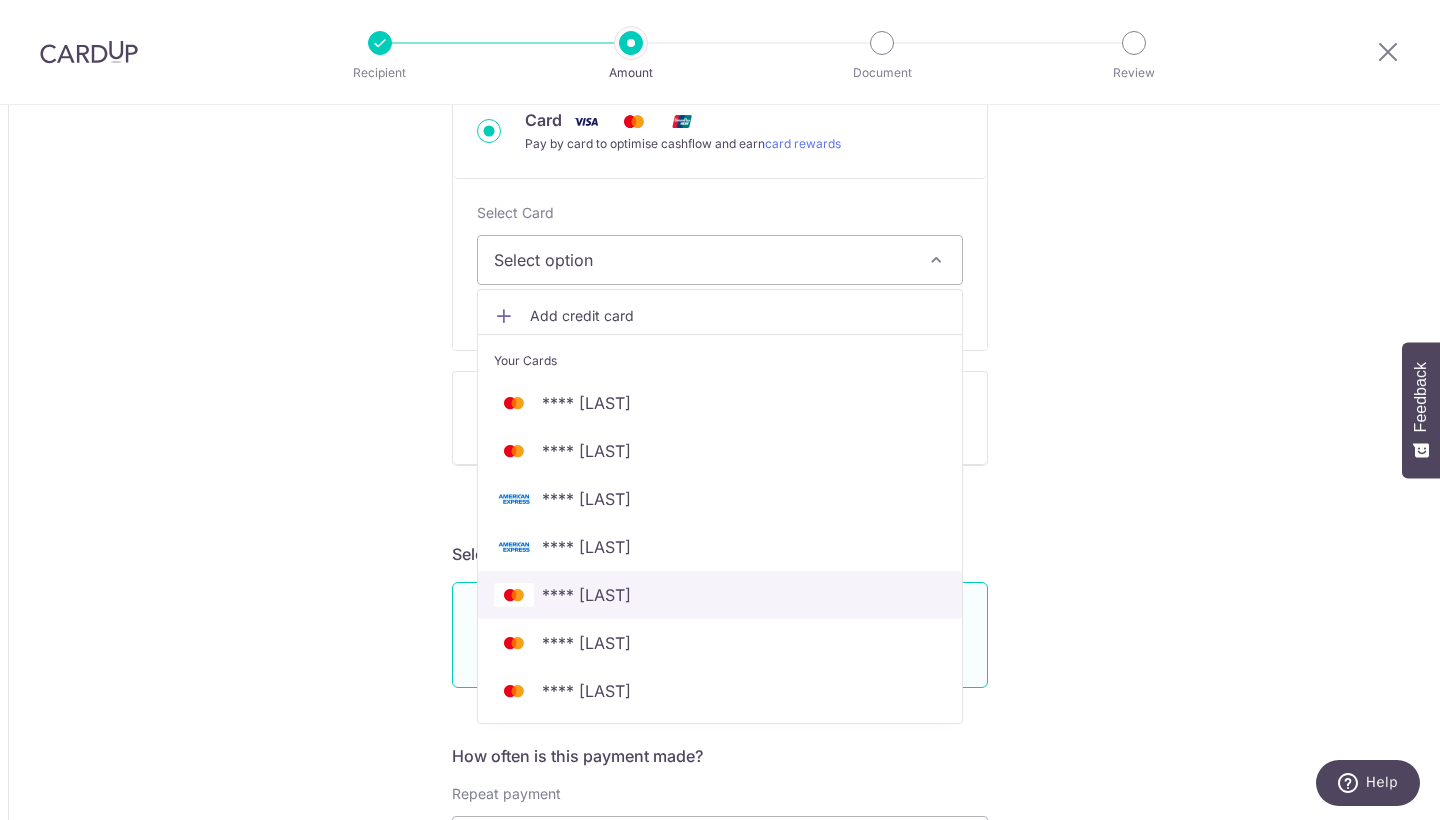 scroll, scrollTop: 709, scrollLeft: 0, axis: vertical 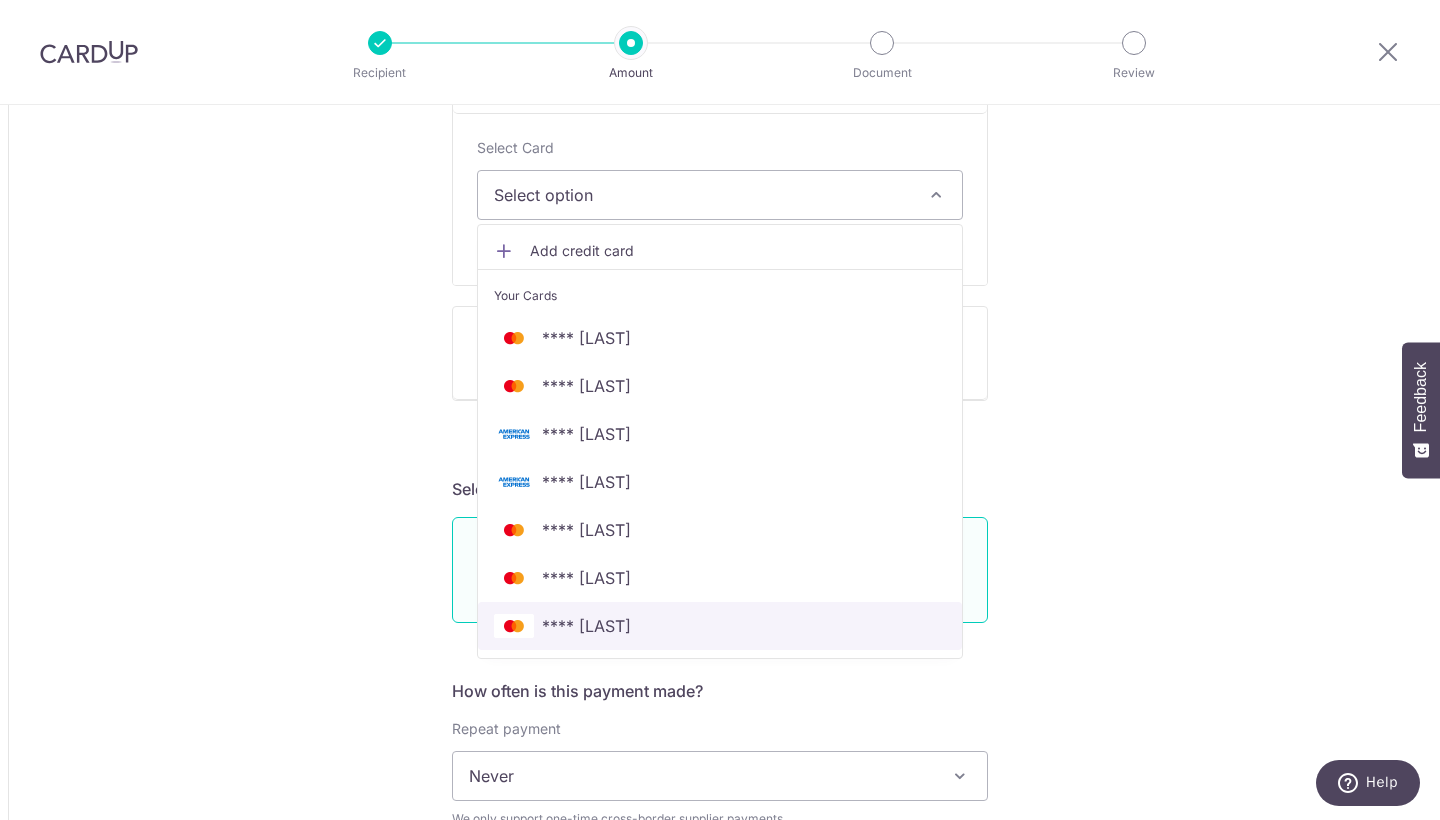 click on "**** 2318" at bounding box center [720, 626] 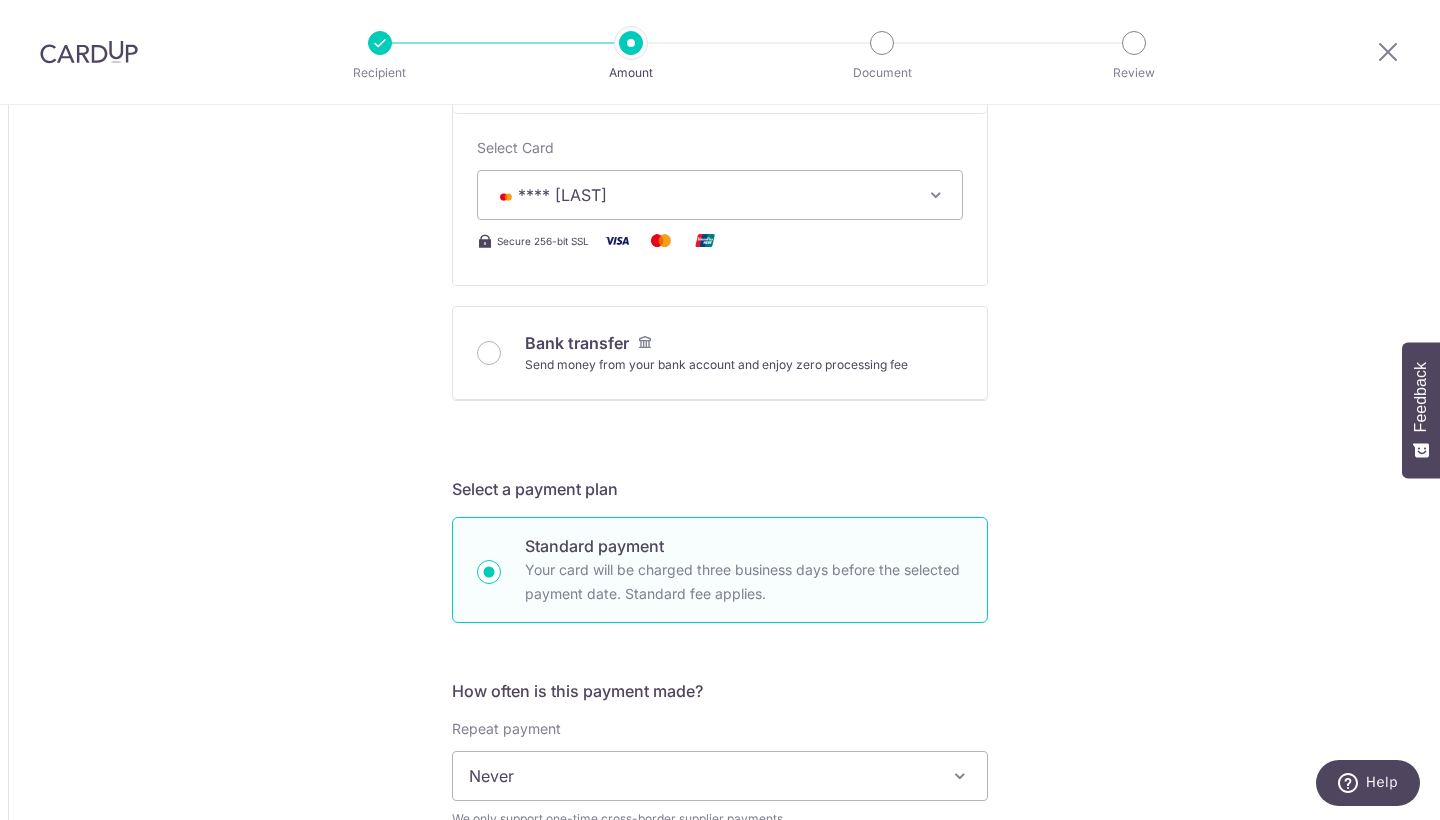 type on "852.30" 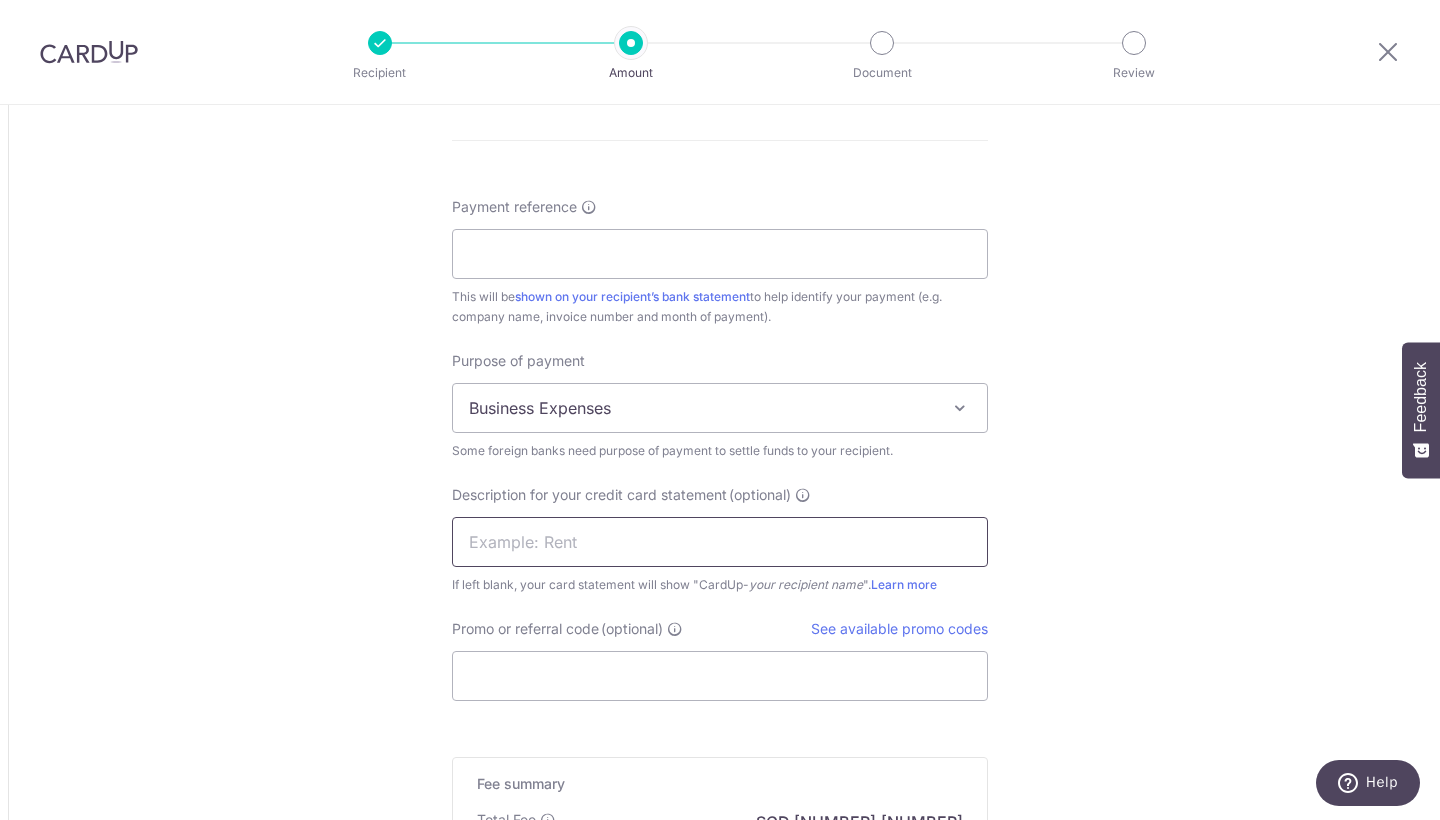 scroll, scrollTop: 1702, scrollLeft: 0, axis: vertical 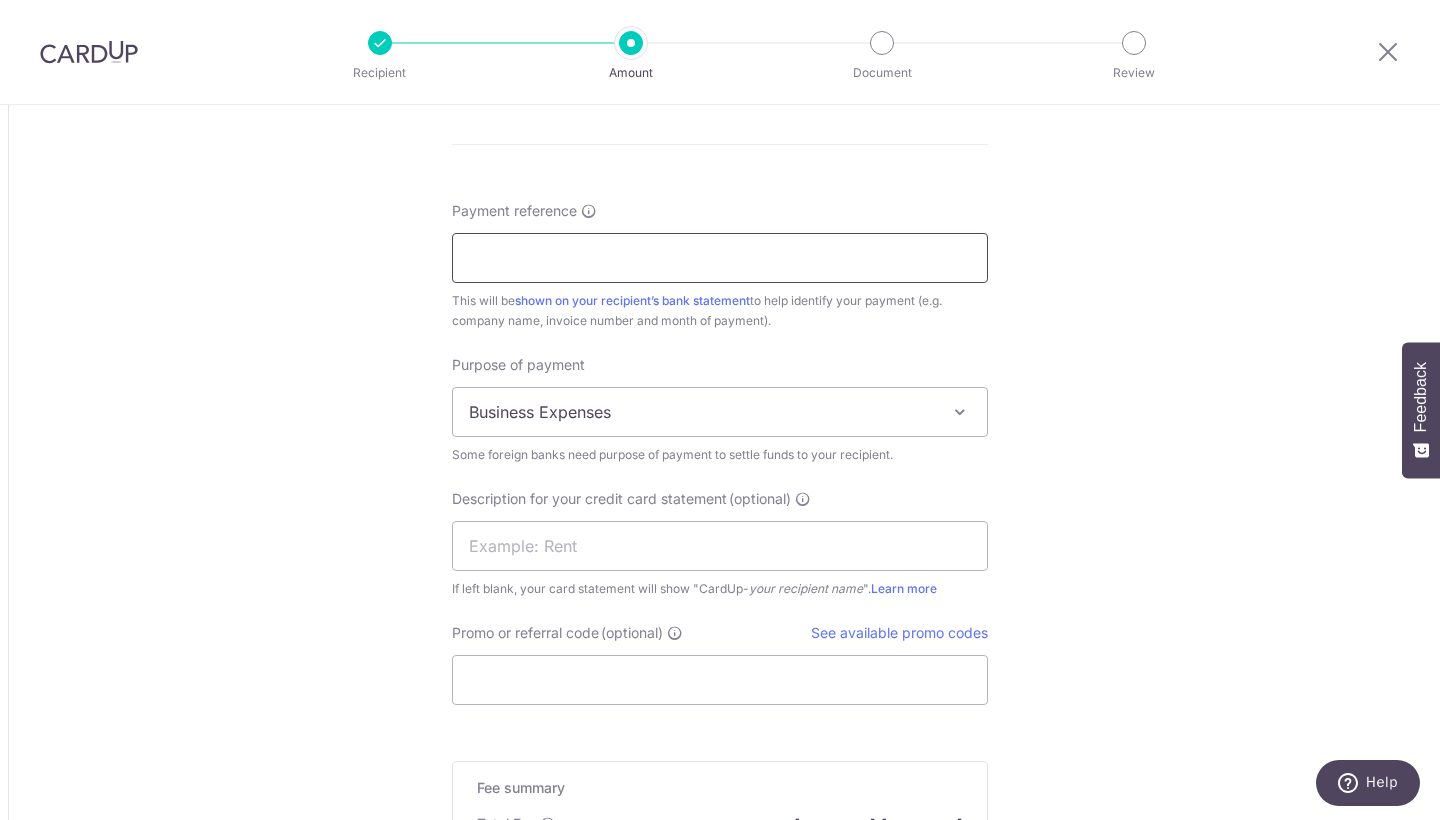 click on "Payment reference" at bounding box center (720, 258) 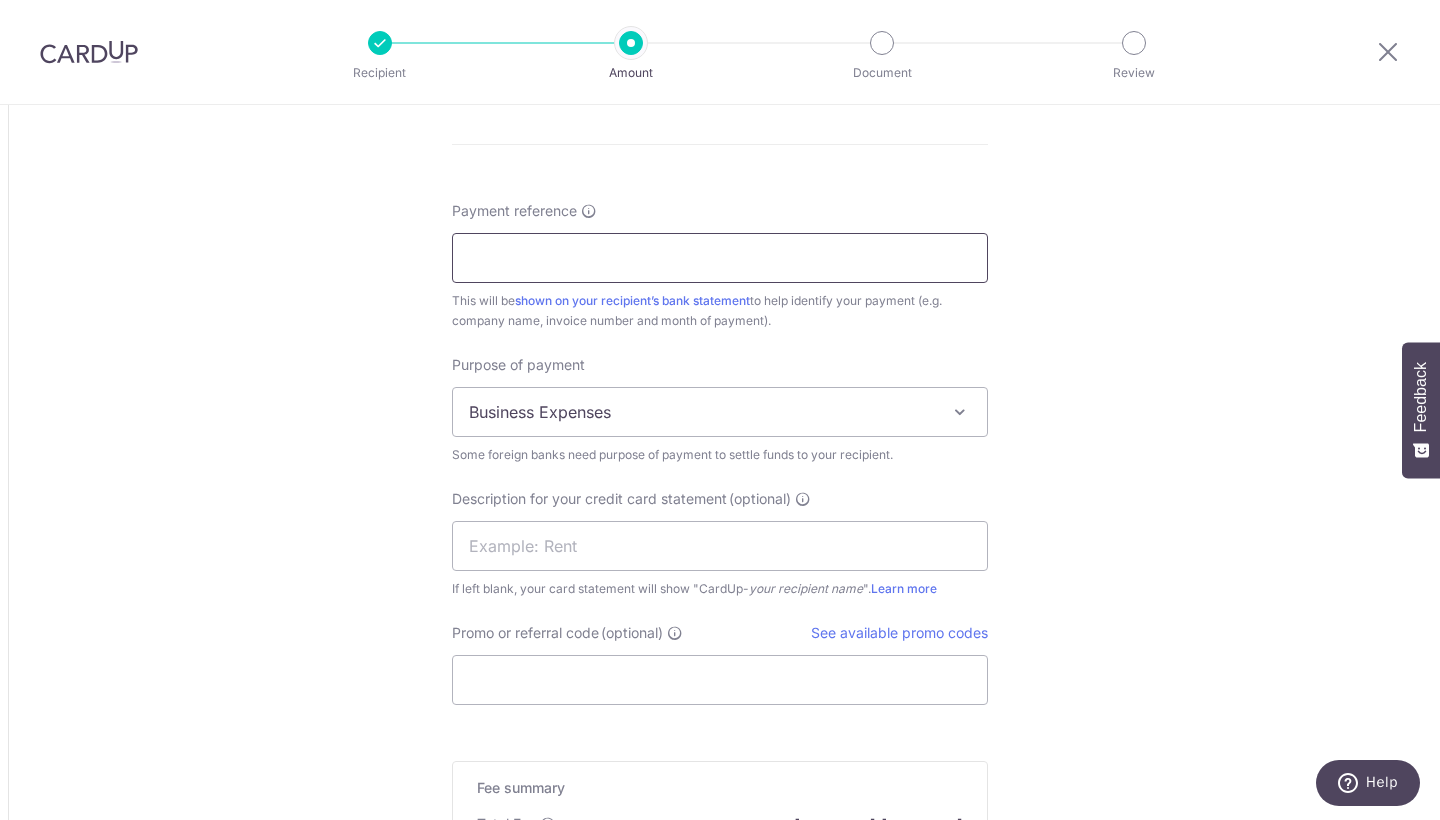paste on "2412/008" 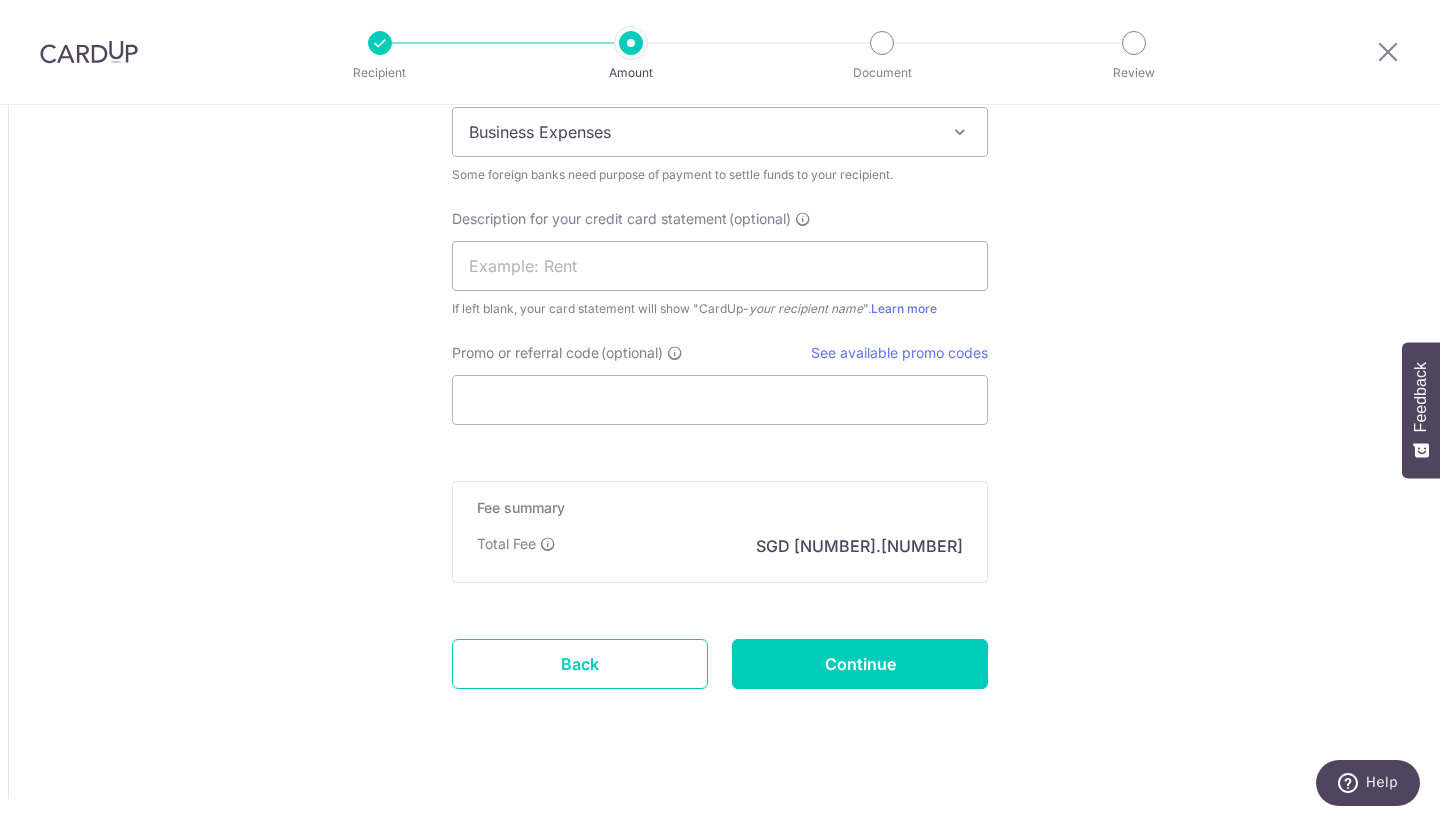 scroll, scrollTop: 1981, scrollLeft: 0, axis: vertical 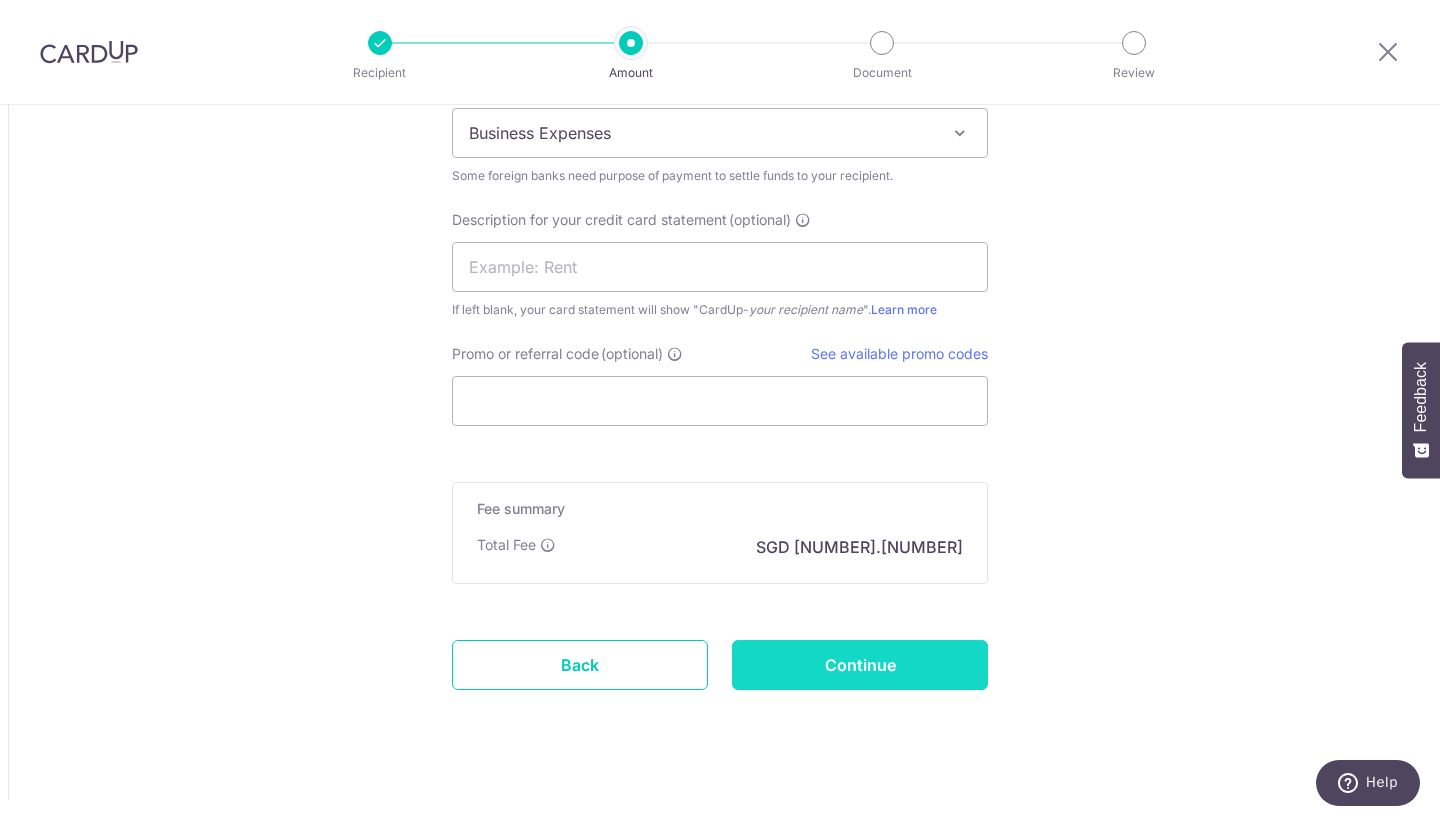 type on "2412/008" 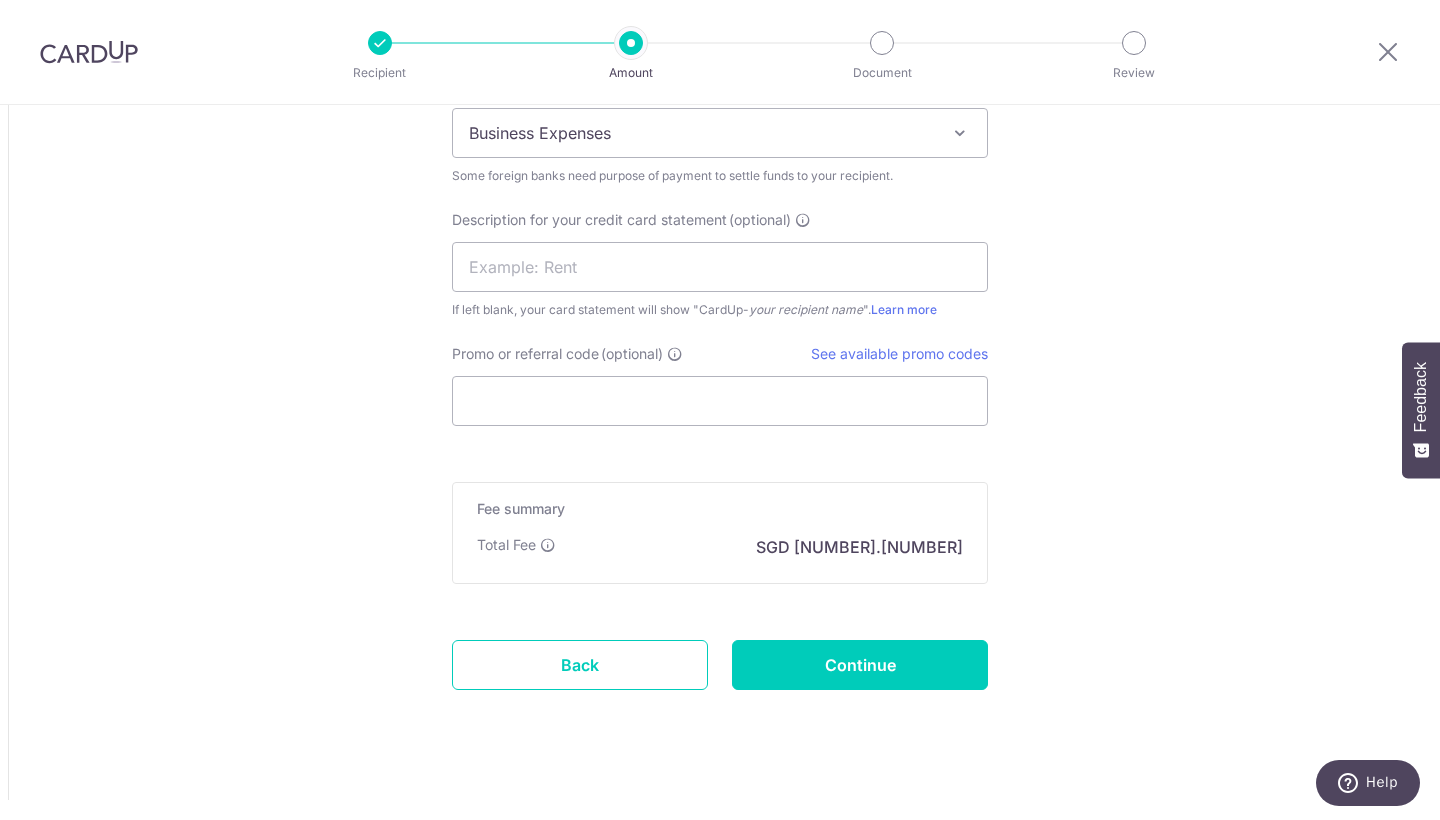 type on "Create Schedule" 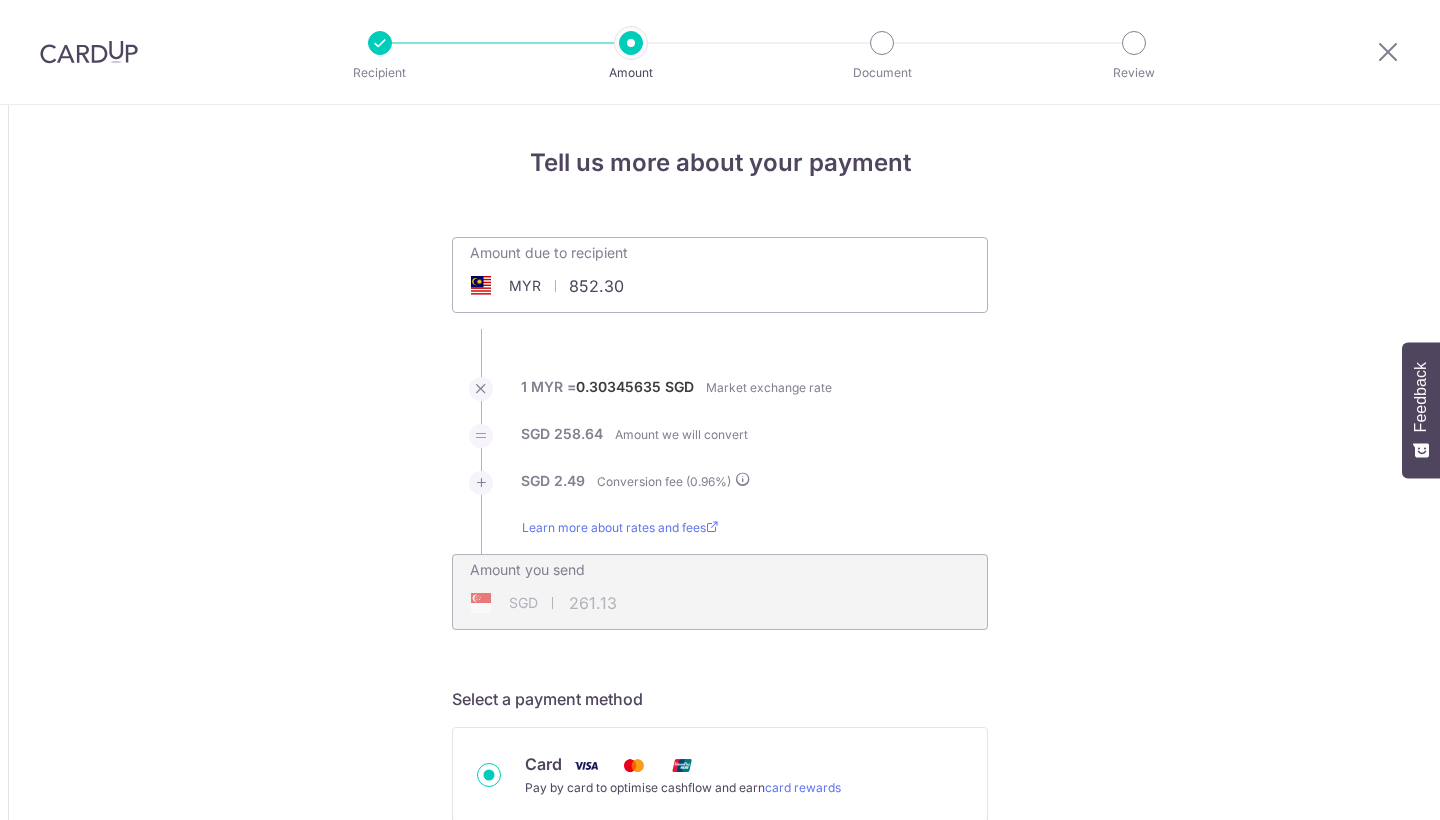 scroll, scrollTop: 0, scrollLeft: 0, axis: both 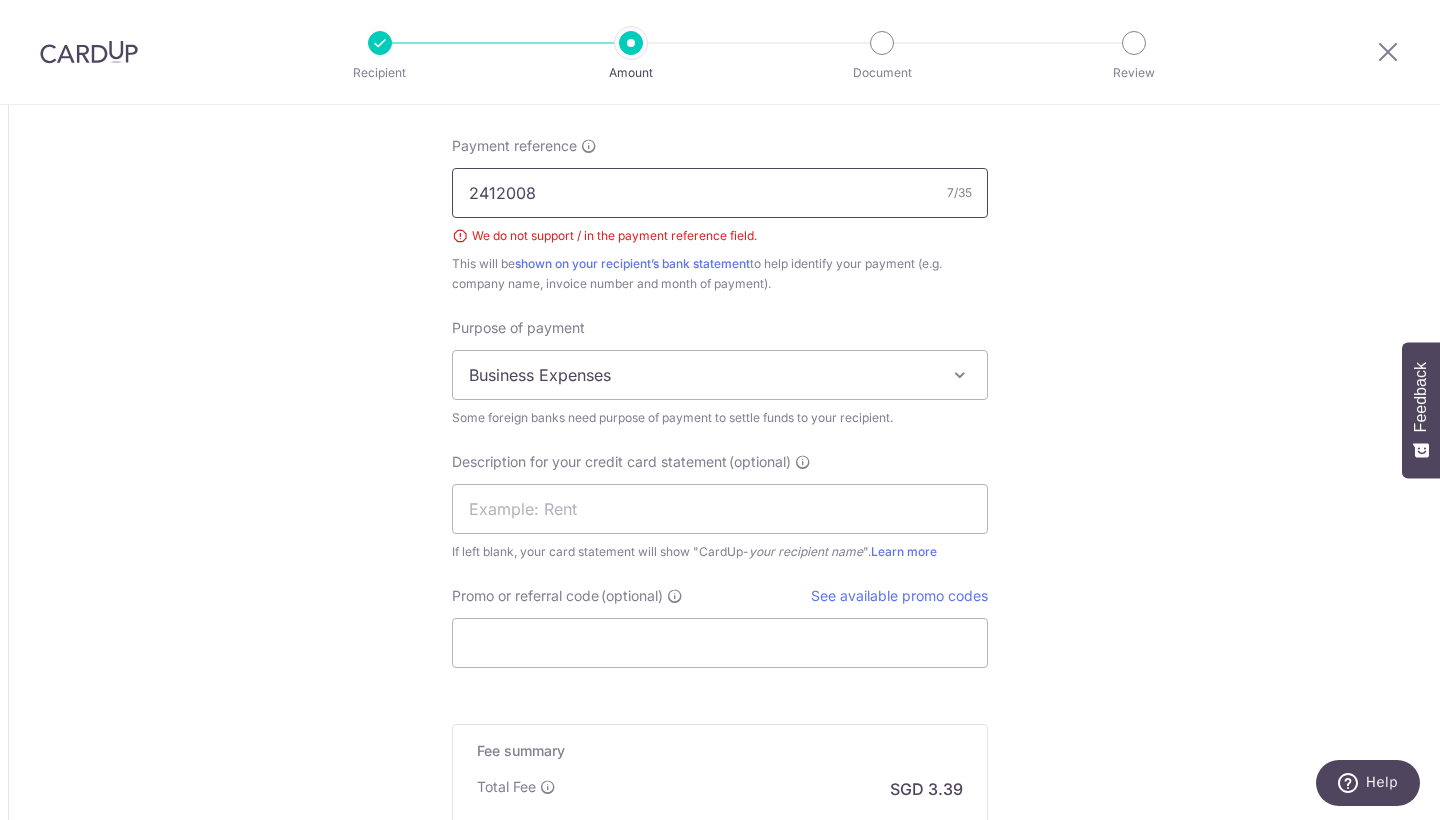 click on "2412008" at bounding box center (720, 193) 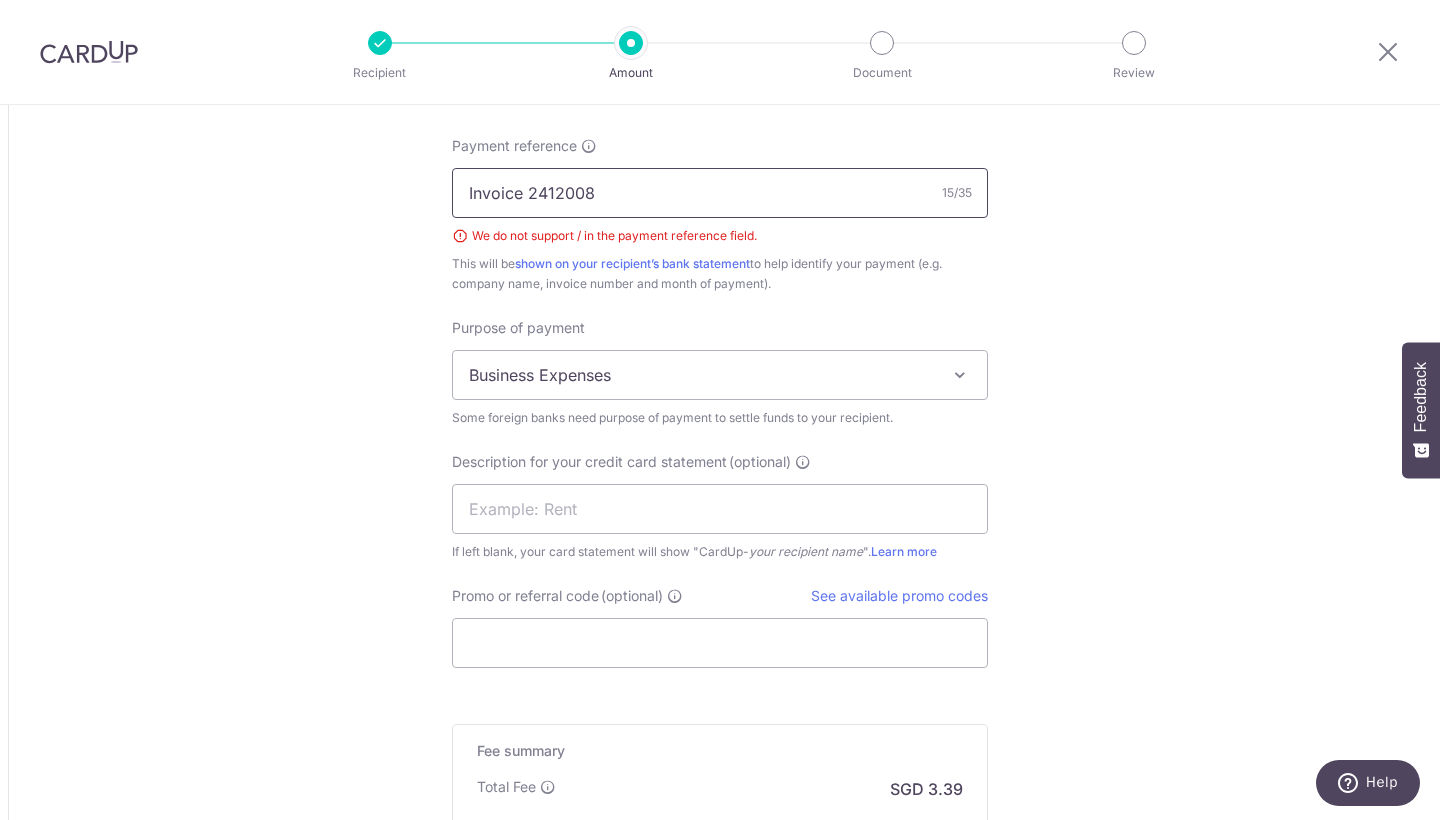 type on "Invoice 2412008" 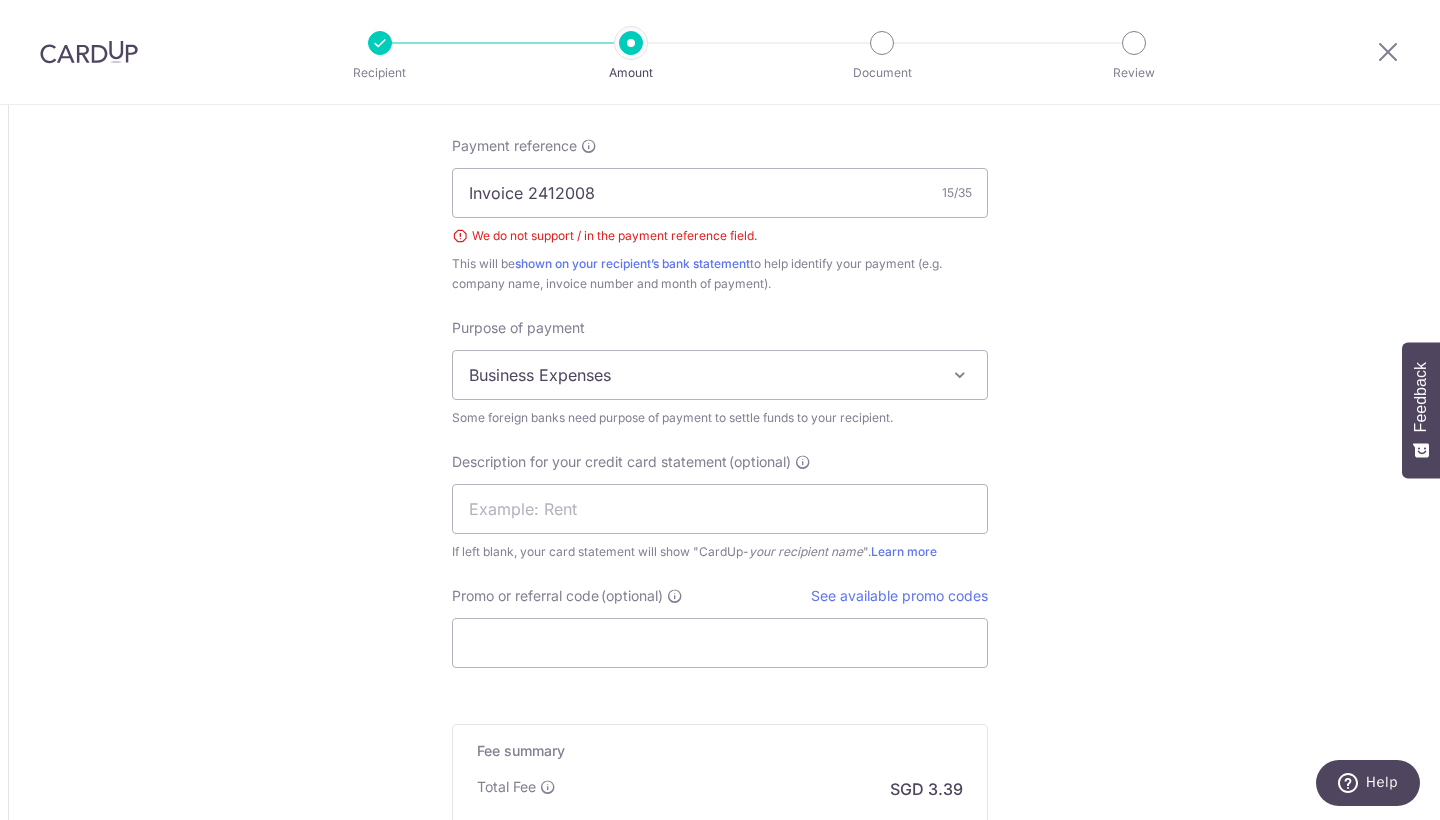 click on "Tell us more about your payment
Amount due to recipient
MYR
852.30
852.3
1 MYR =  0.30345635   SGD
Market exchange rate
SGD
258.64
Amount we will convert
SGD" at bounding box center [720, -280] 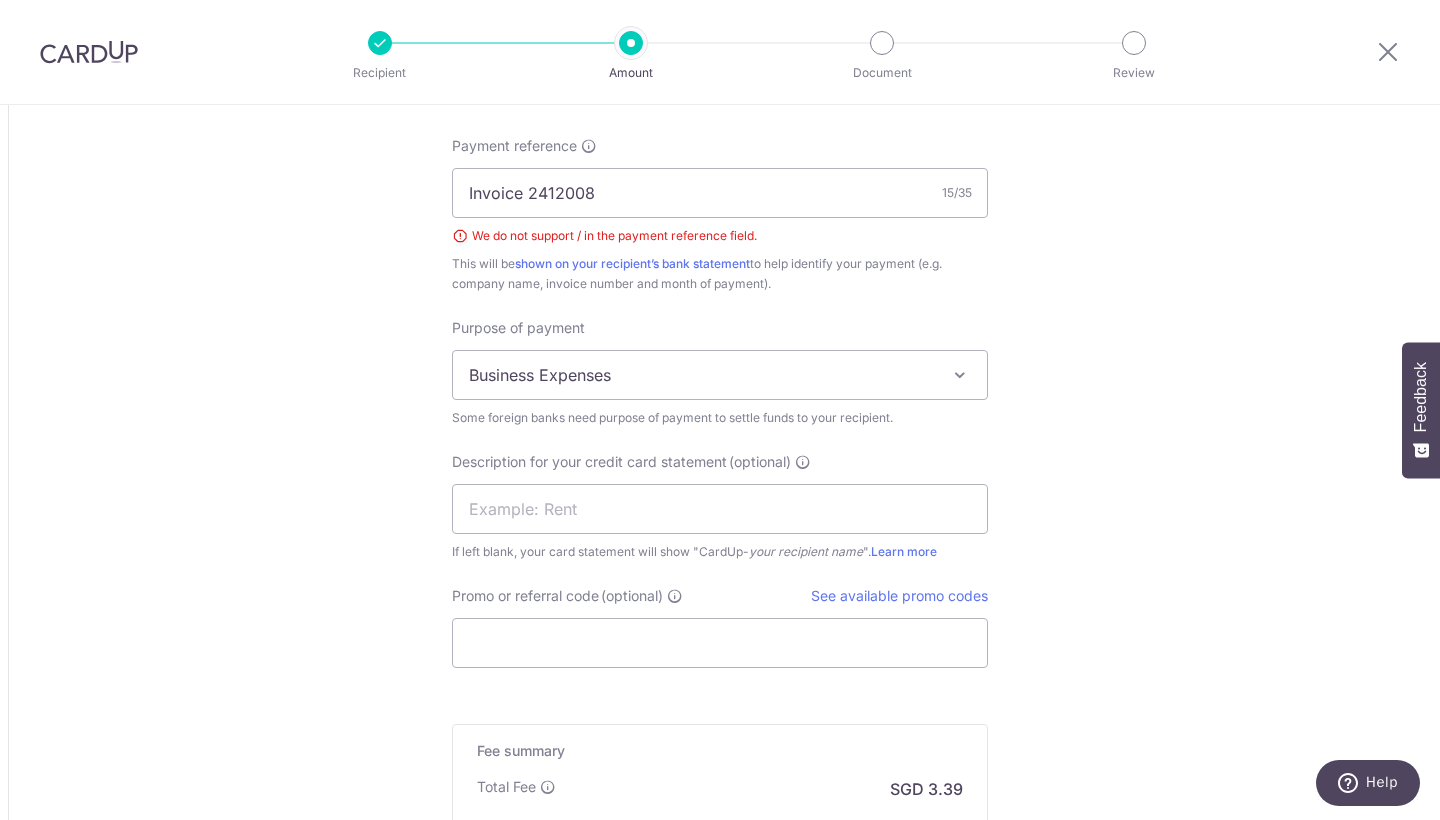 click on "Payment reference
Invoice 2412008
15/35
We do not support / in the payment reference field.
This will be  shown on your recipient’s bank statement  to help identify your payment (e.g. company name, invoice number and month of payment).
Purpose of payment
Business Expenses
Education Schools and Training
Goods Purchased
Medical Services
Professional Business Services
Technical Services
Other Services
Interior Design and Renovation
Freight
Audio Visual Services Business Expenses
Some foreign banks need purpose of payment to settle funds to your recipient.
Description for your credit card statement
(optional)
".  Learn more" at bounding box center (720, 402) 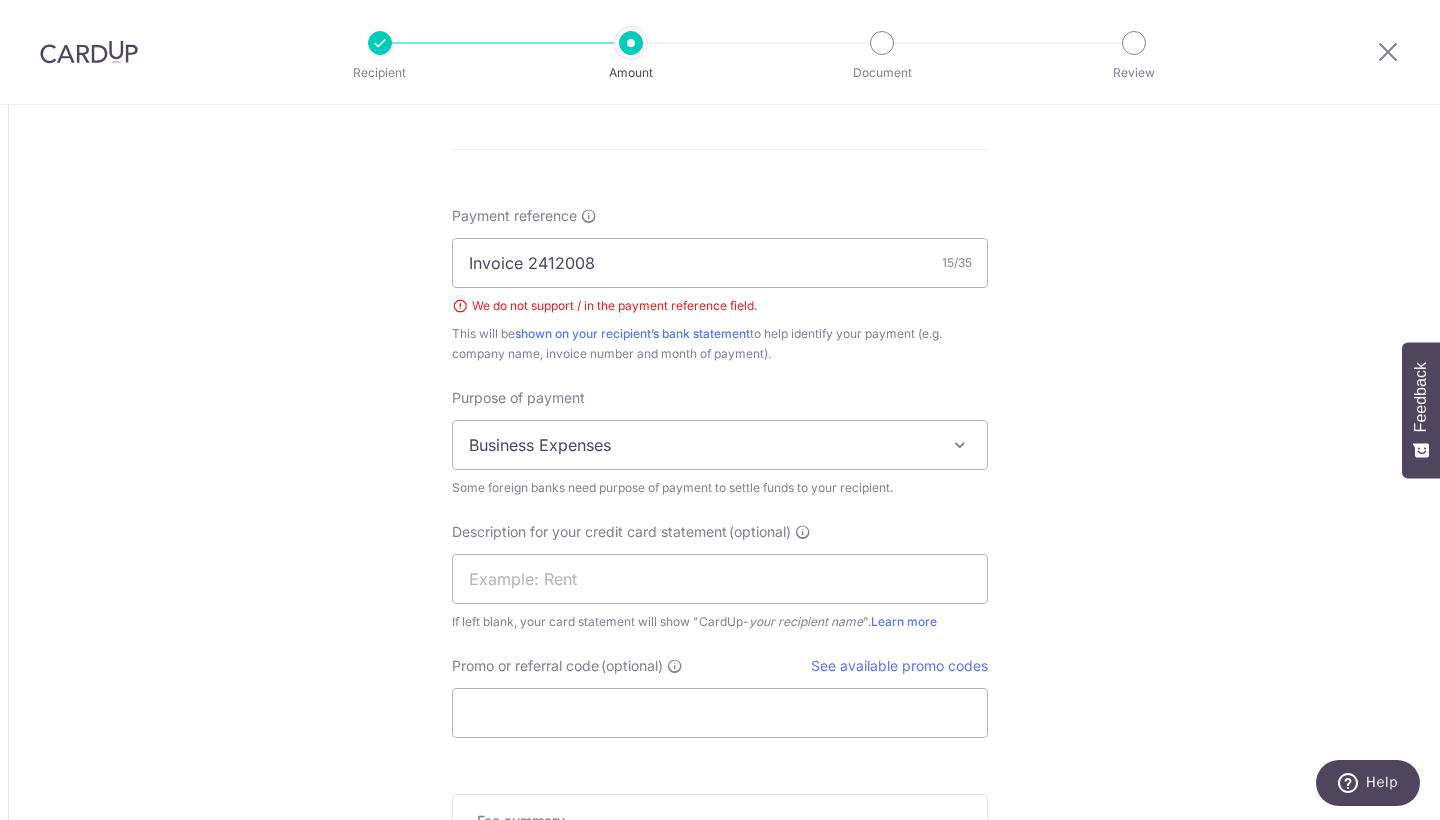 scroll, scrollTop: 1673, scrollLeft: 0, axis: vertical 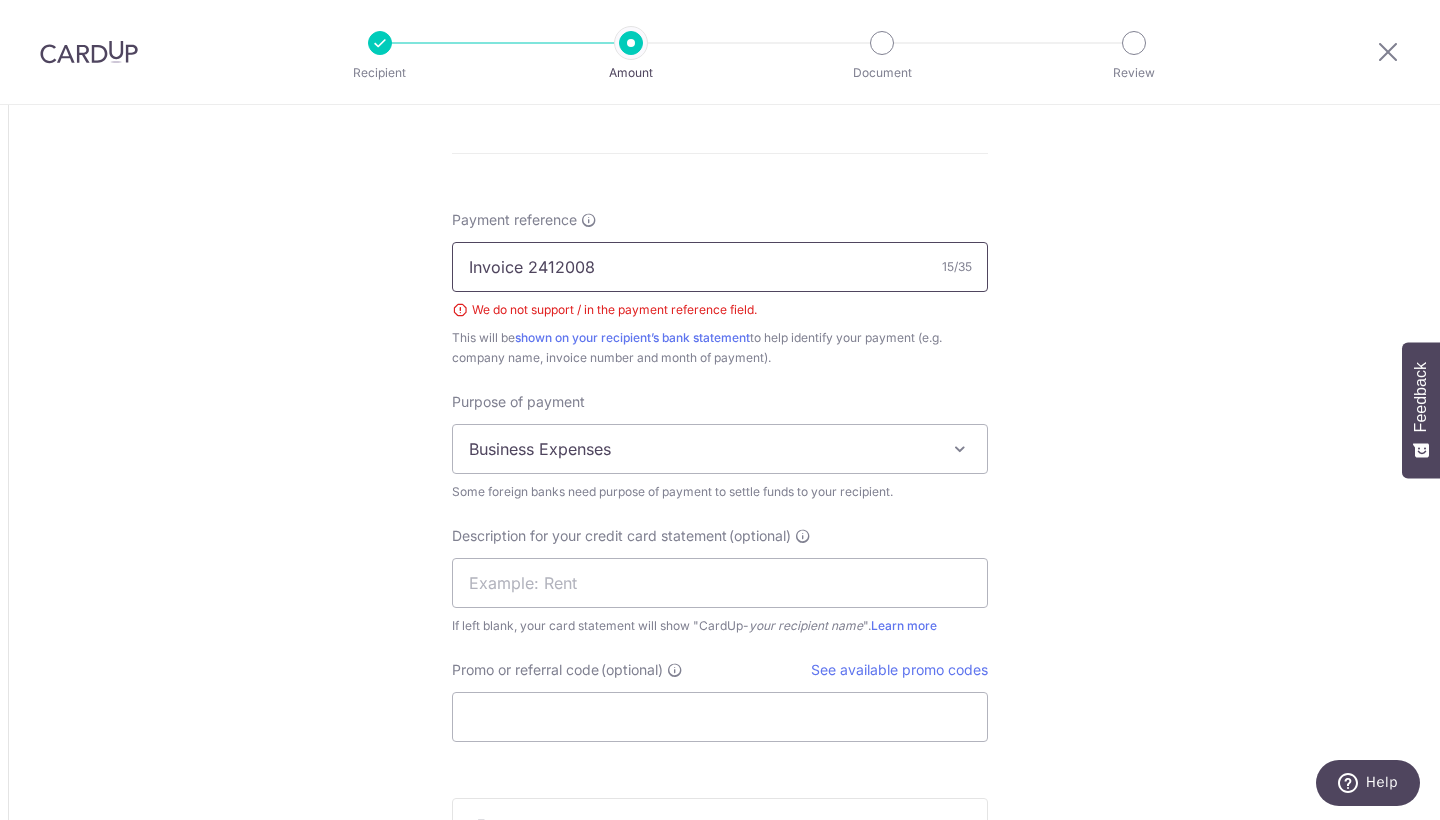 drag, startPoint x: 591, startPoint y: 270, endPoint x: 413, endPoint y: 260, distance: 178.28067 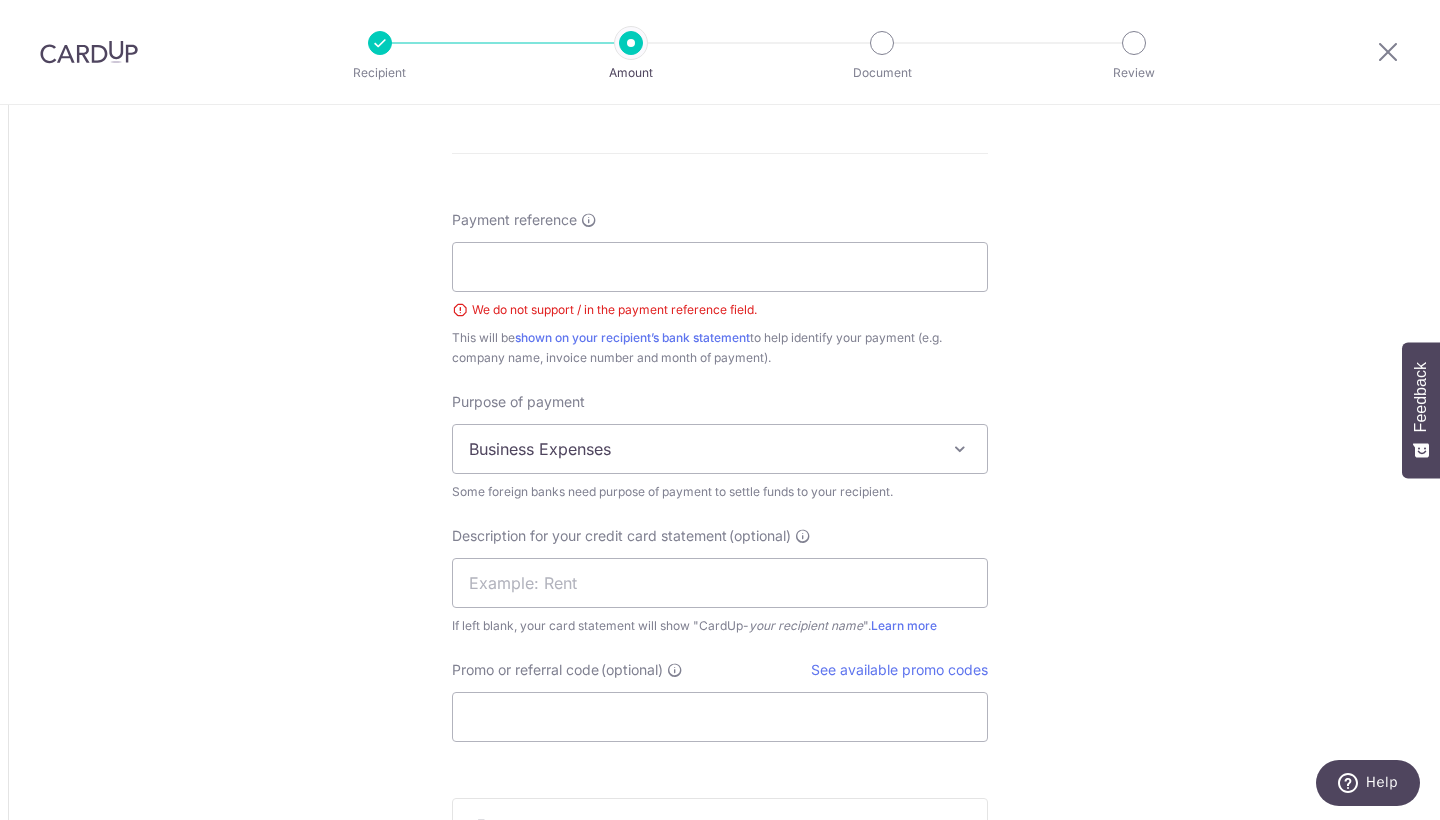 click on "This will be  shown on your recipient’s bank statement  to help identify your payment (e.g. company name, invoice number and month of payment)." at bounding box center (720, 348) 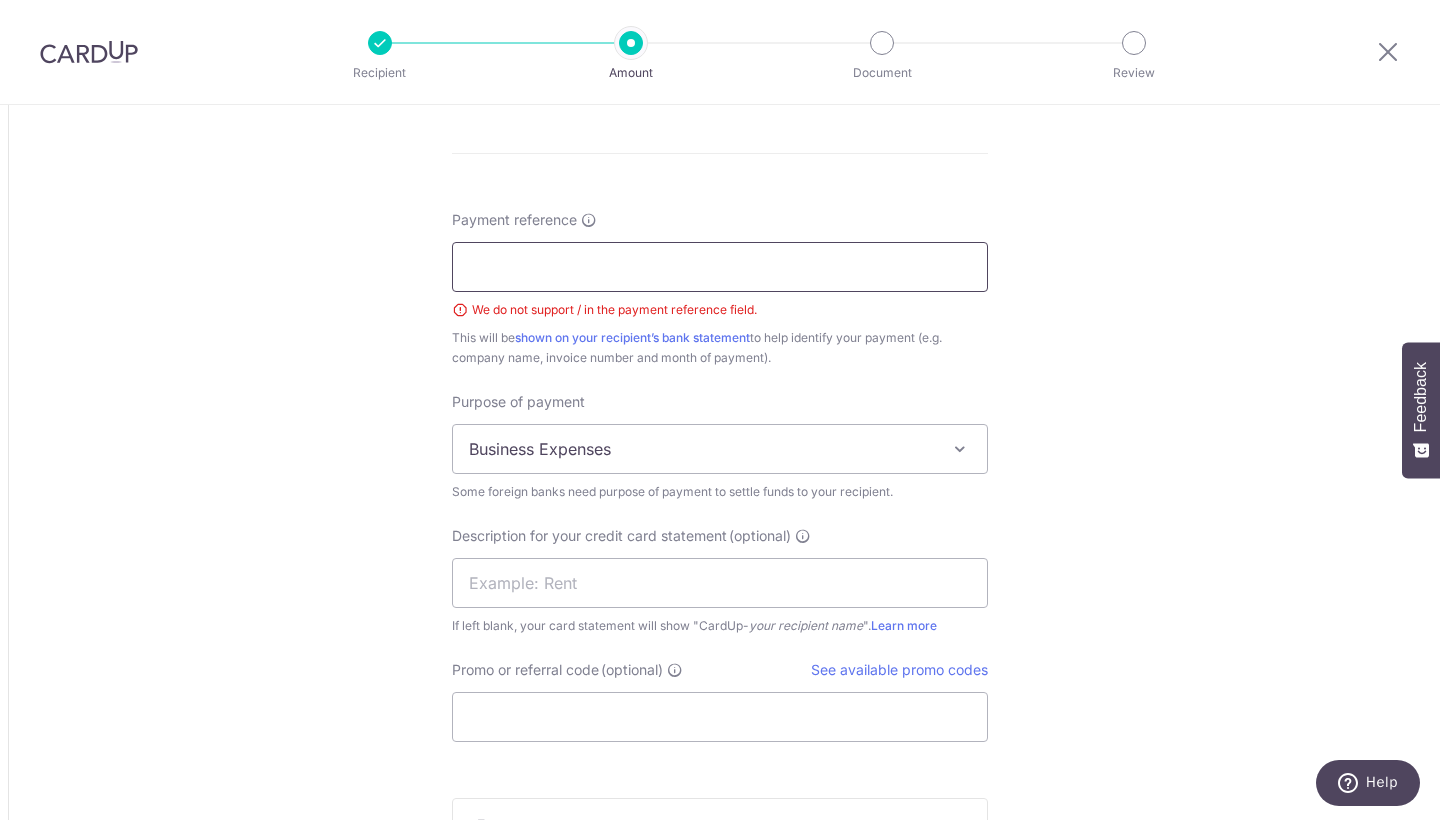 click on "Payment reference" at bounding box center (720, 267) 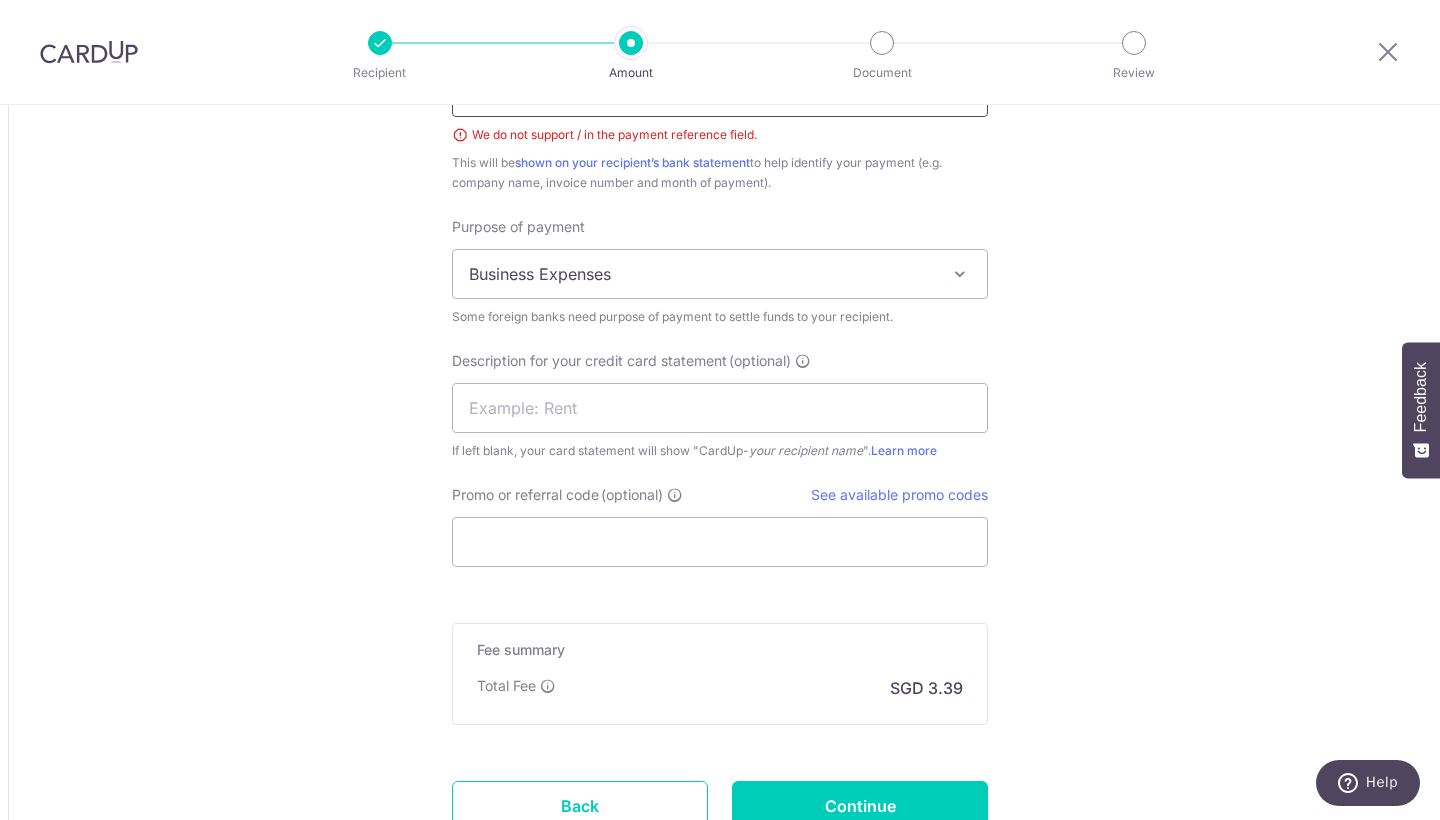 scroll, scrollTop: 2009, scrollLeft: 0, axis: vertical 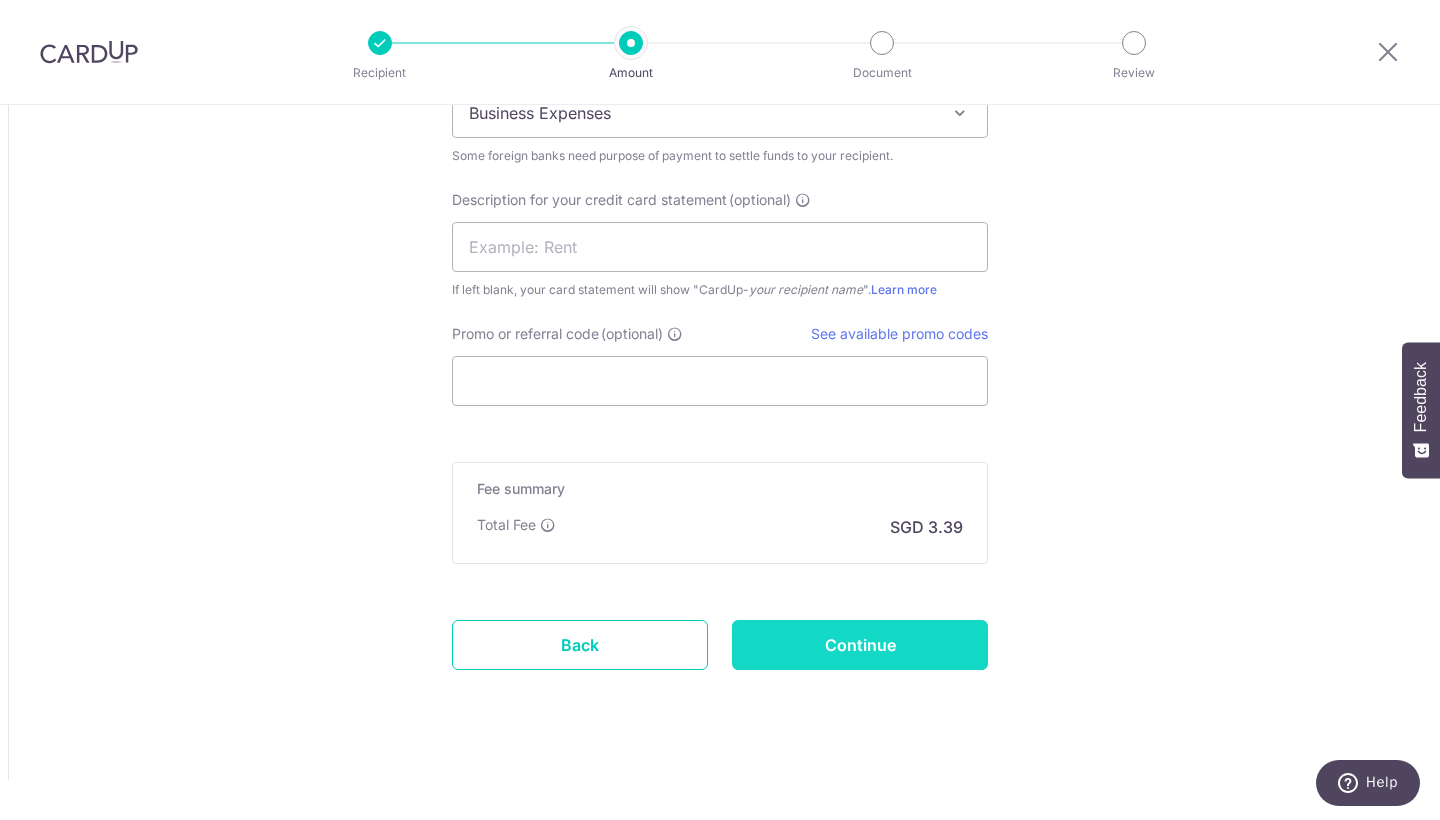 type on "Invoice 2412008" 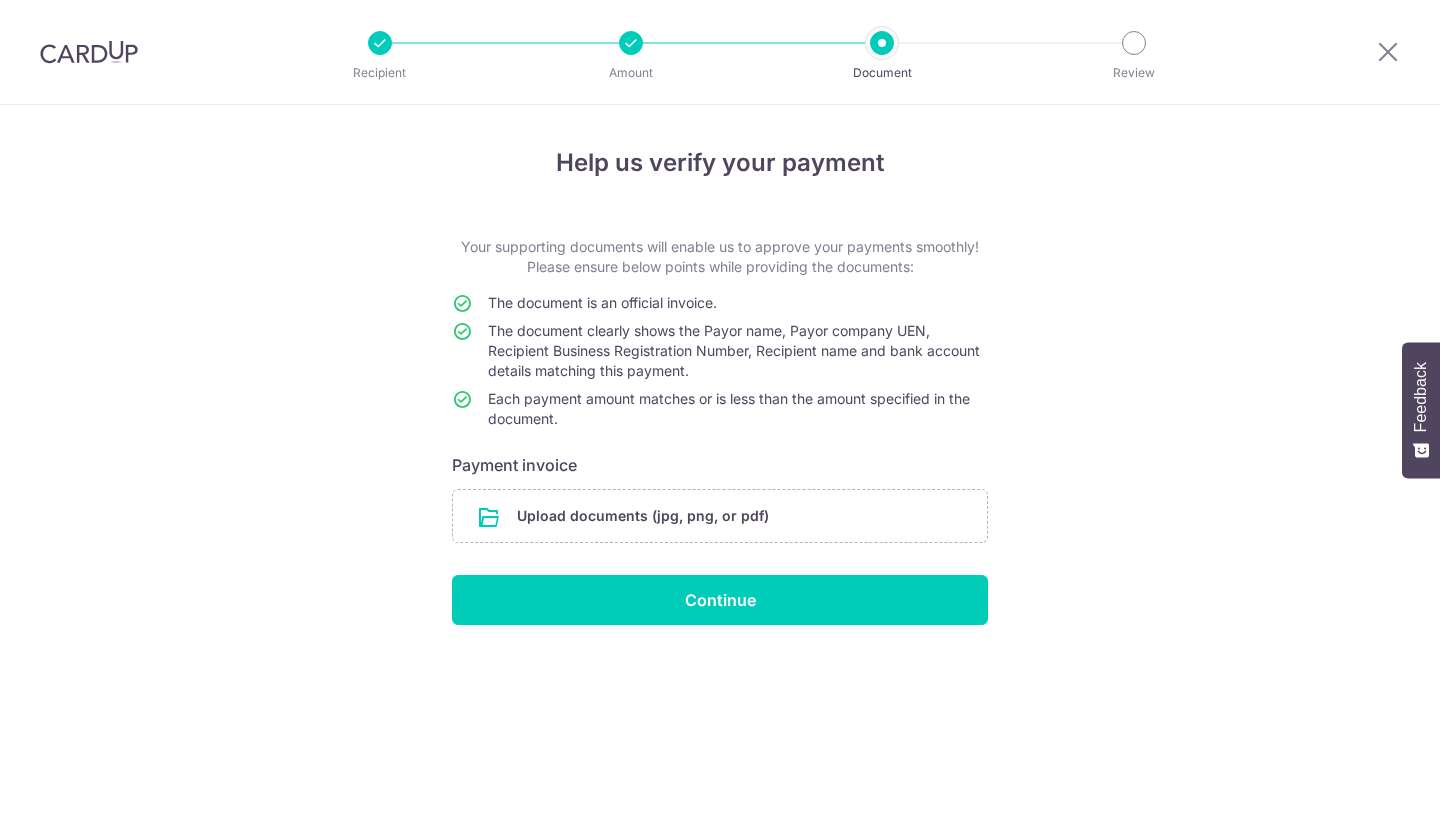 scroll, scrollTop: 0, scrollLeft: 0, axis: both 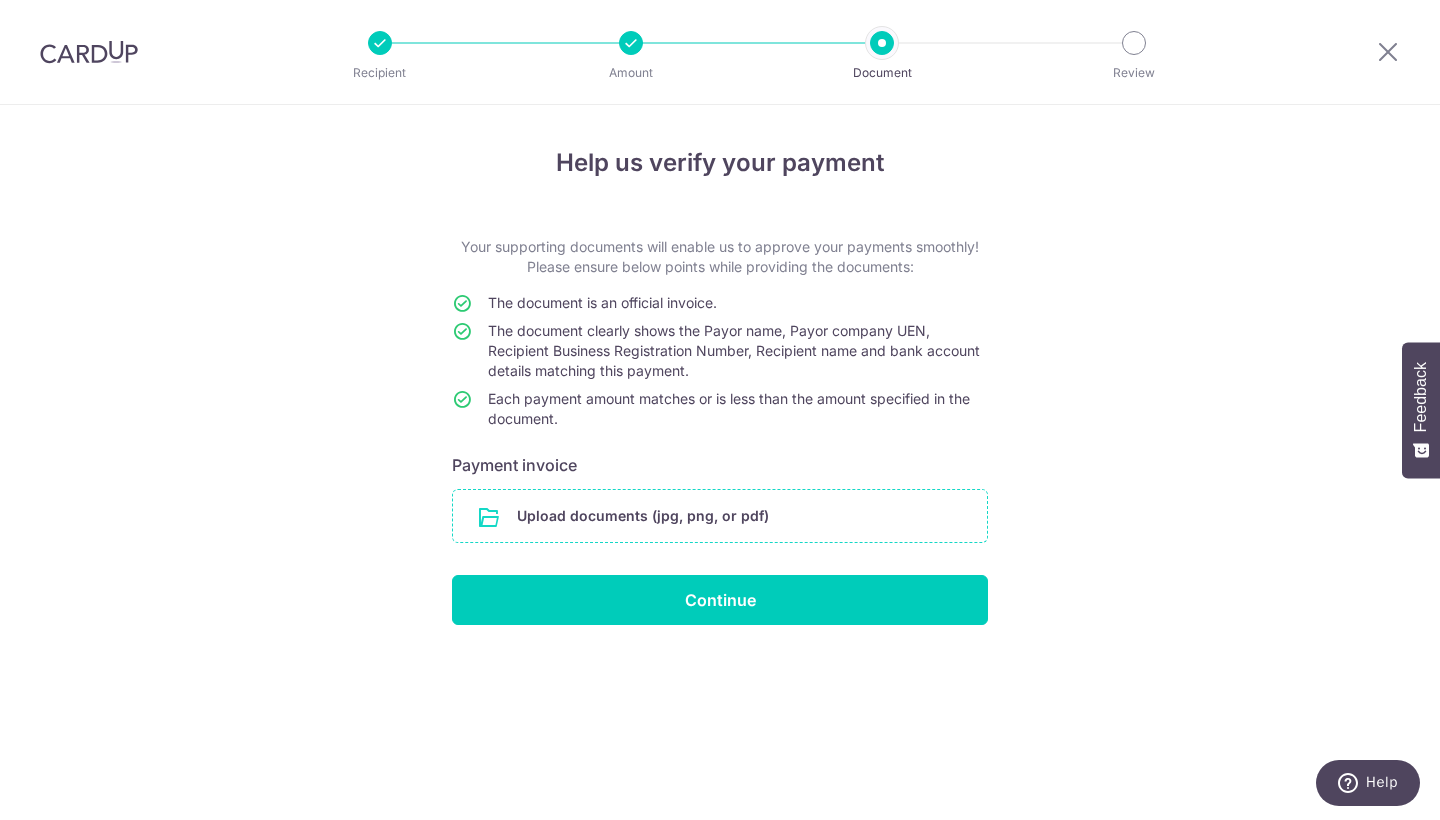 click at bounding box center (720, 516) 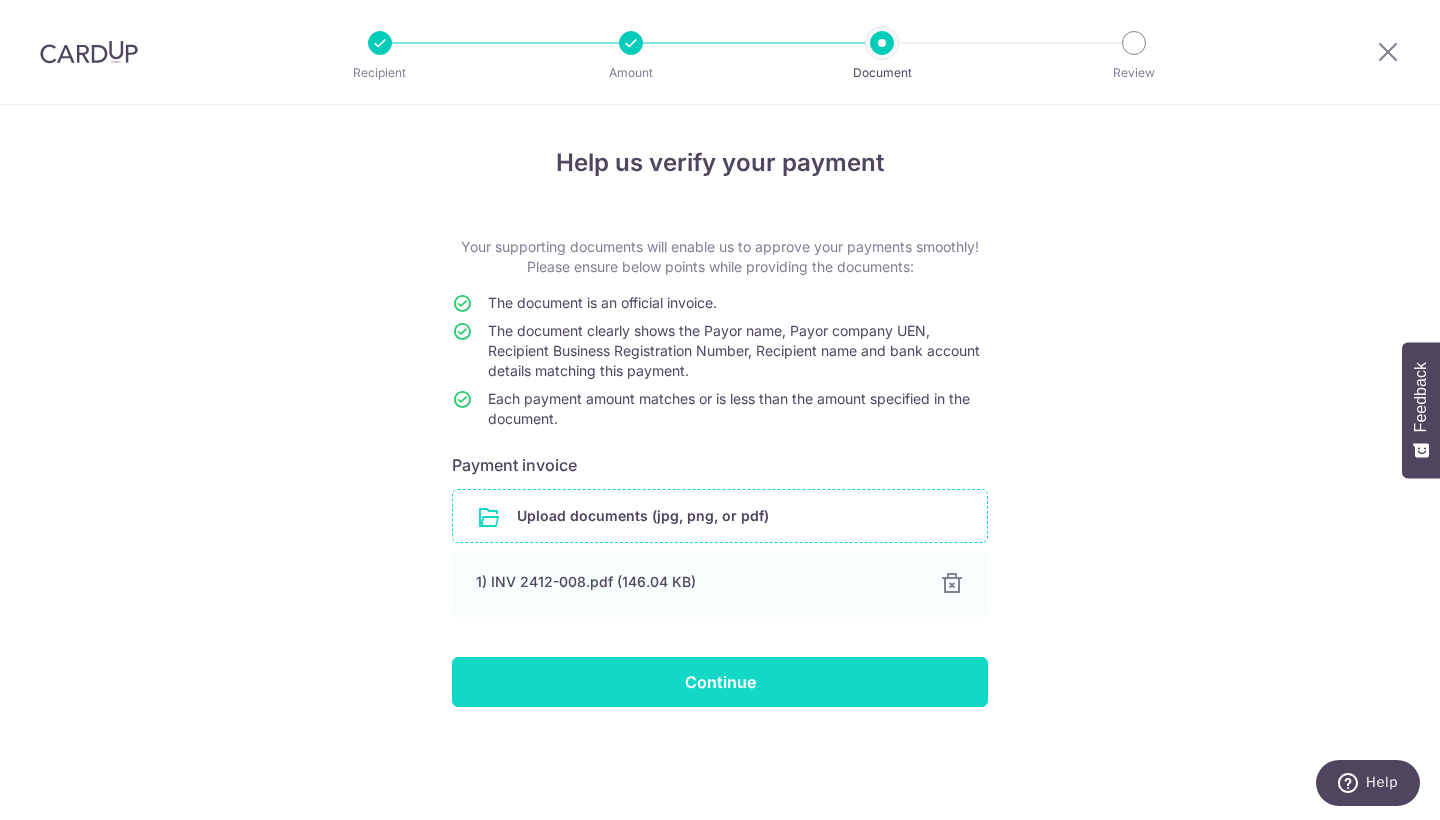 click on "Continue" at bounding box center (720, 682) 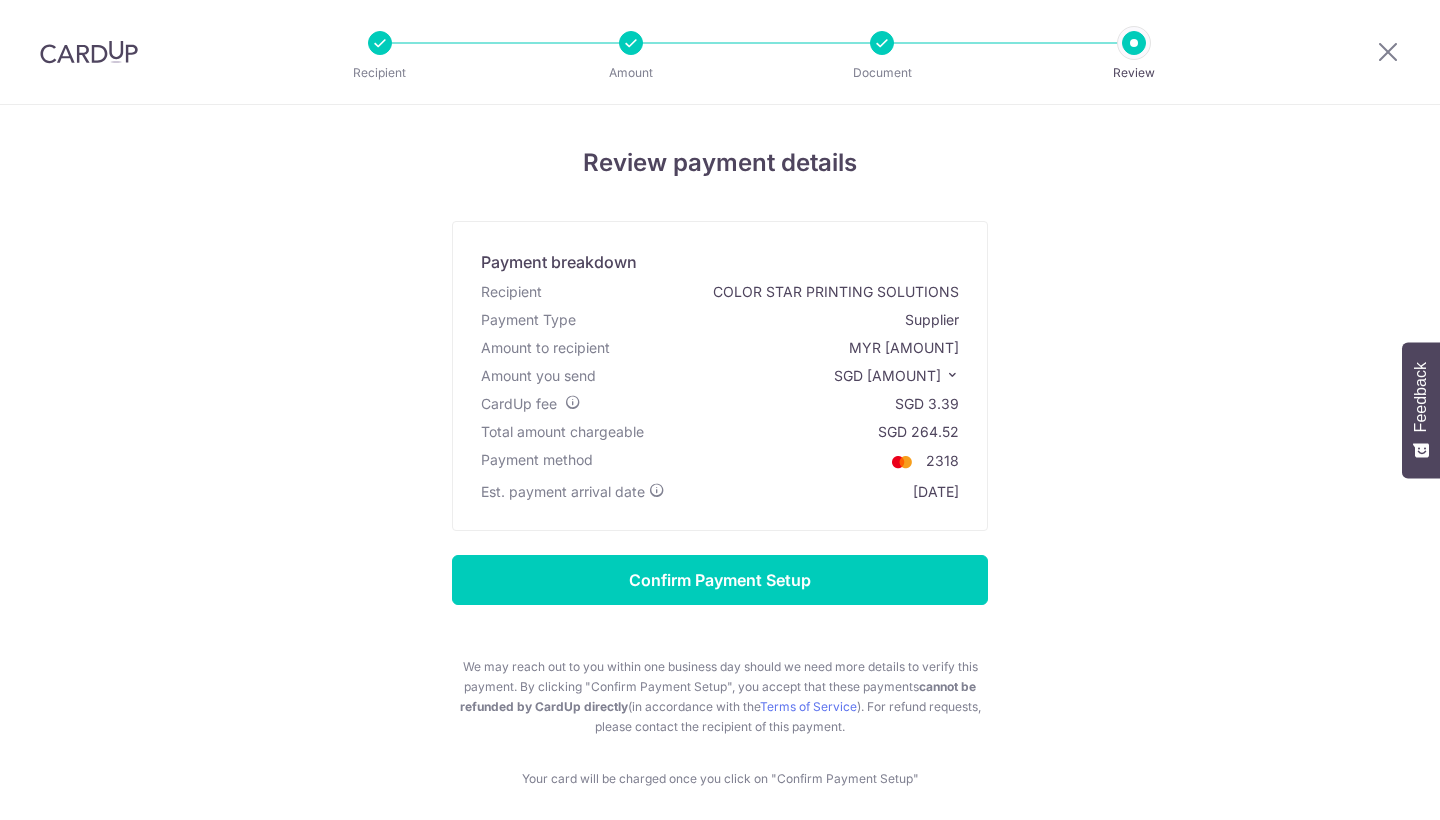 scroll, scrollTop: 0, scrollLeft: 0, axis: both 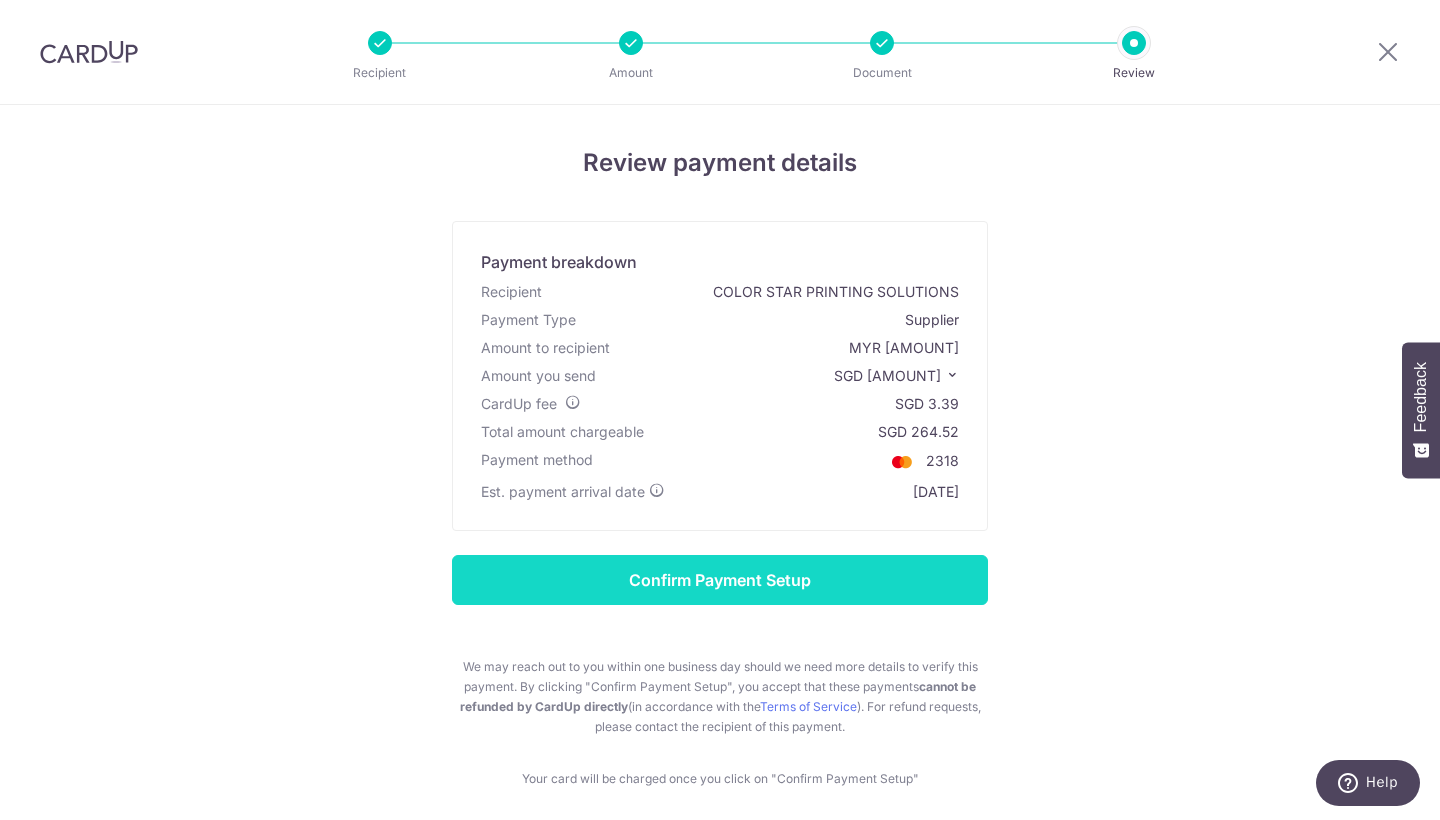 click on "Confirm Payment Setup" at bounding box center [720, 580] 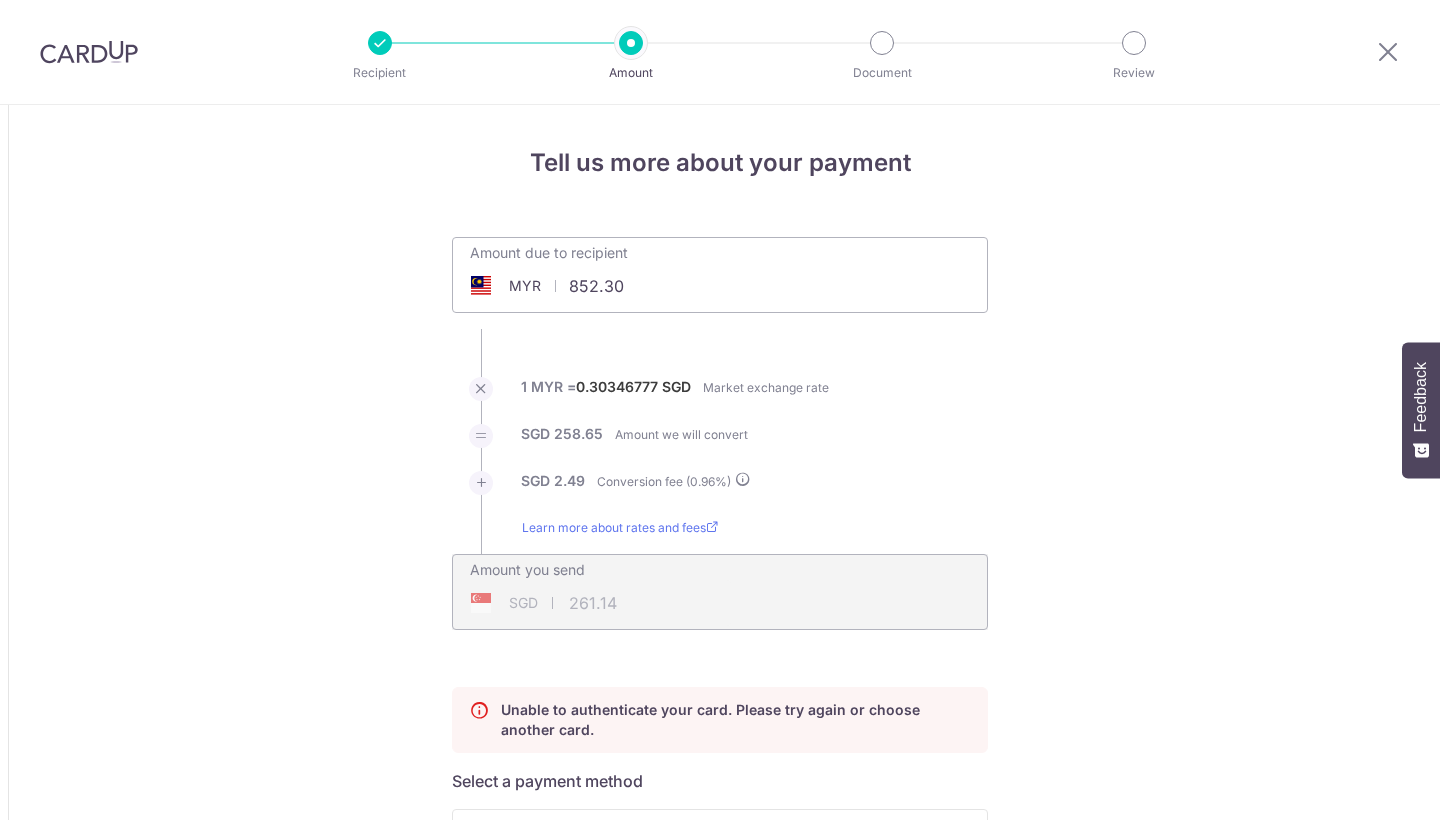 scroll, scrollTop: 0, scrollLeft: 0, axis: both 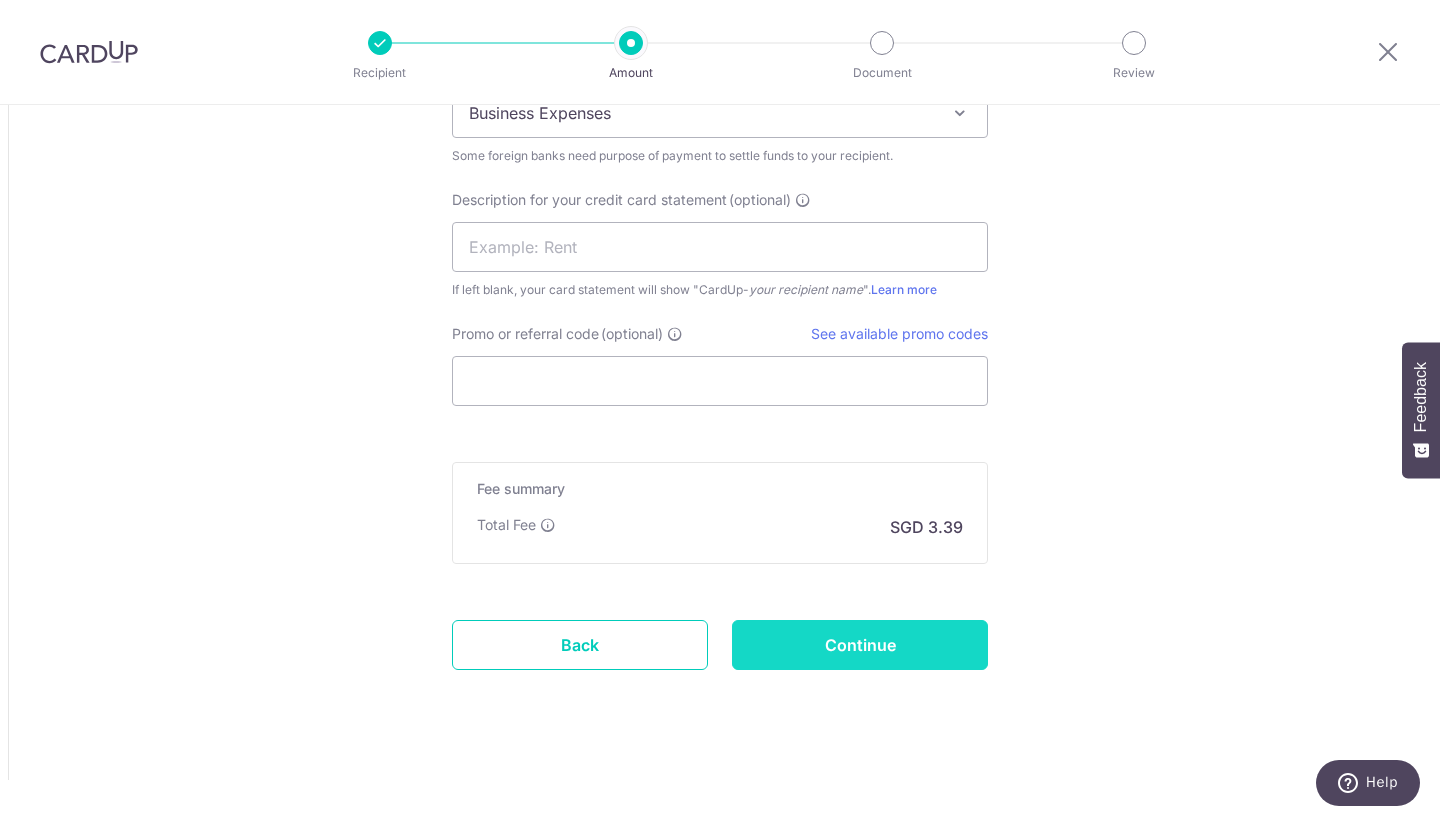 click on "Continue" at bounding box center (860, 645) 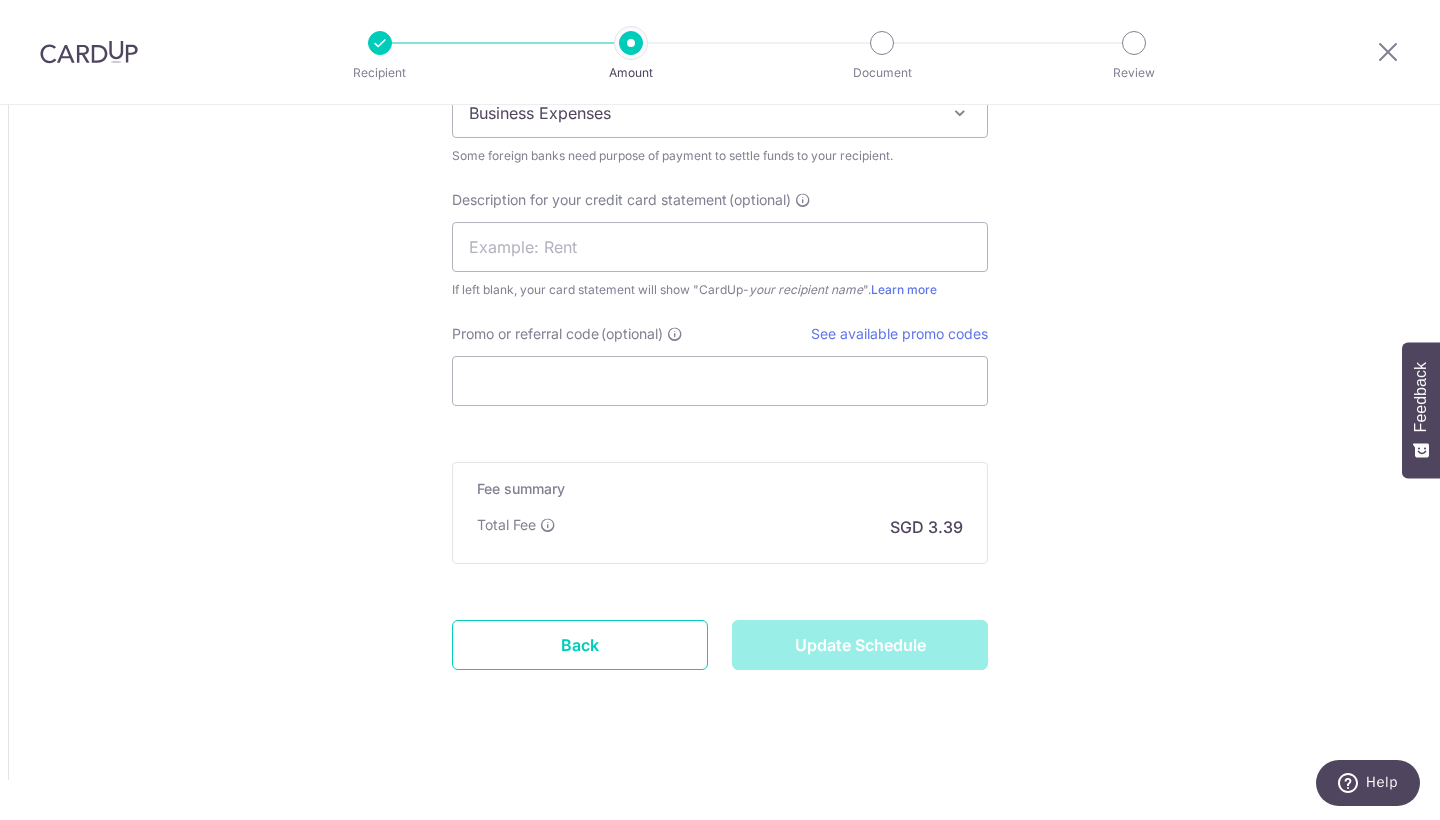 type on "Update Schedule" 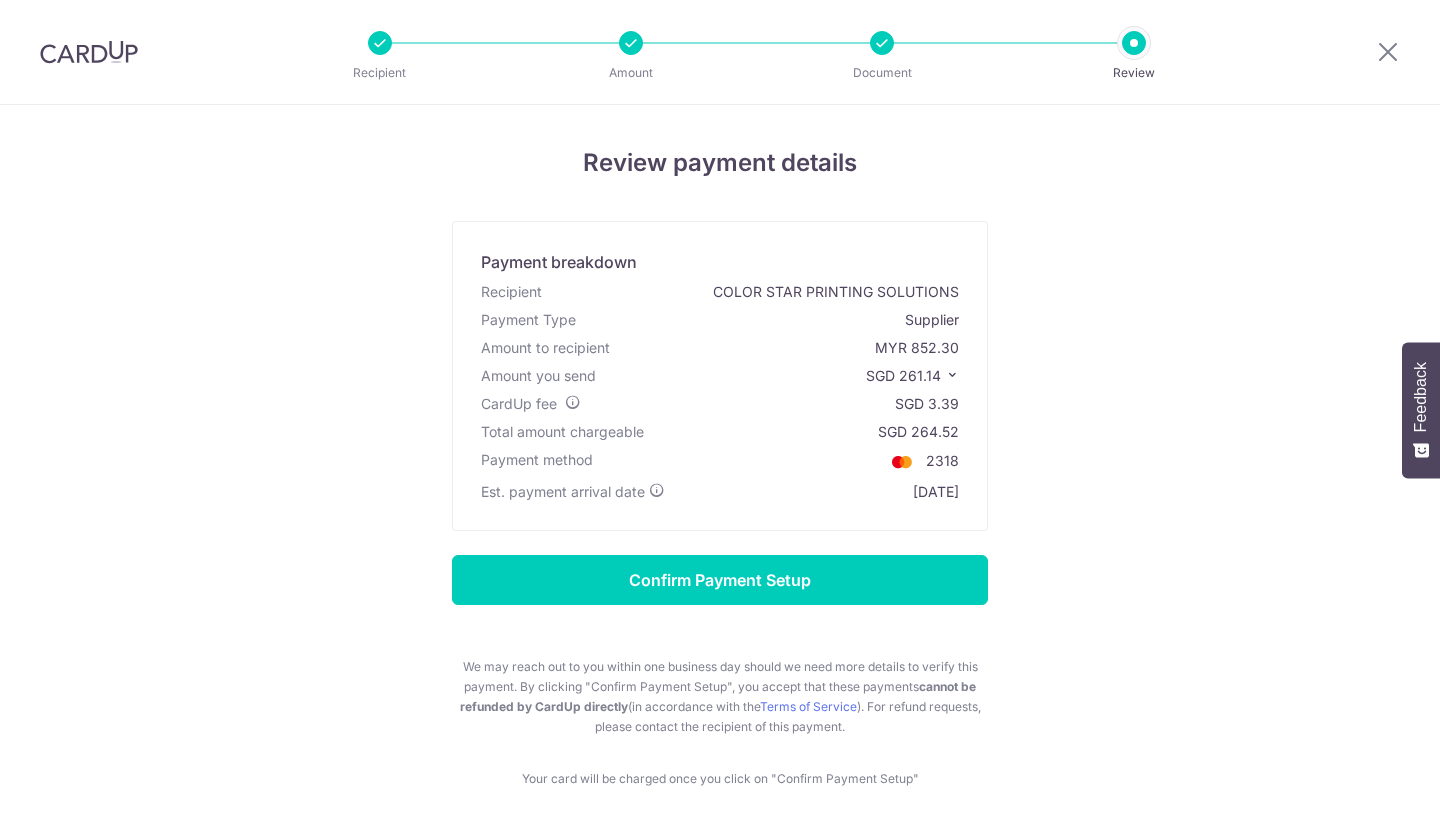 scroll, scrollTop: 0, scrollLeft: 0, axis: both 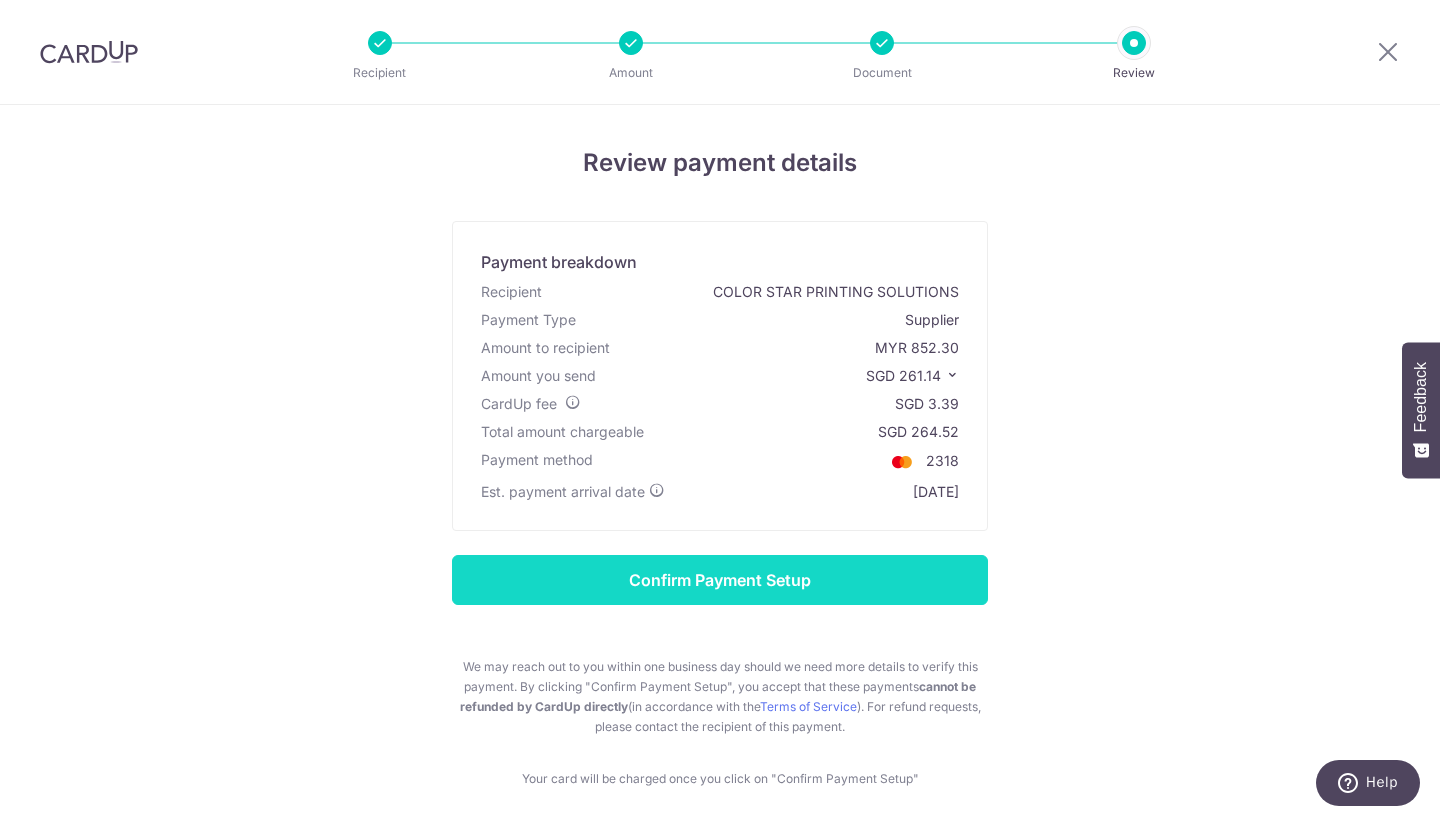 click on "Confirm Payment Setup" at bounding box center [720, 580] 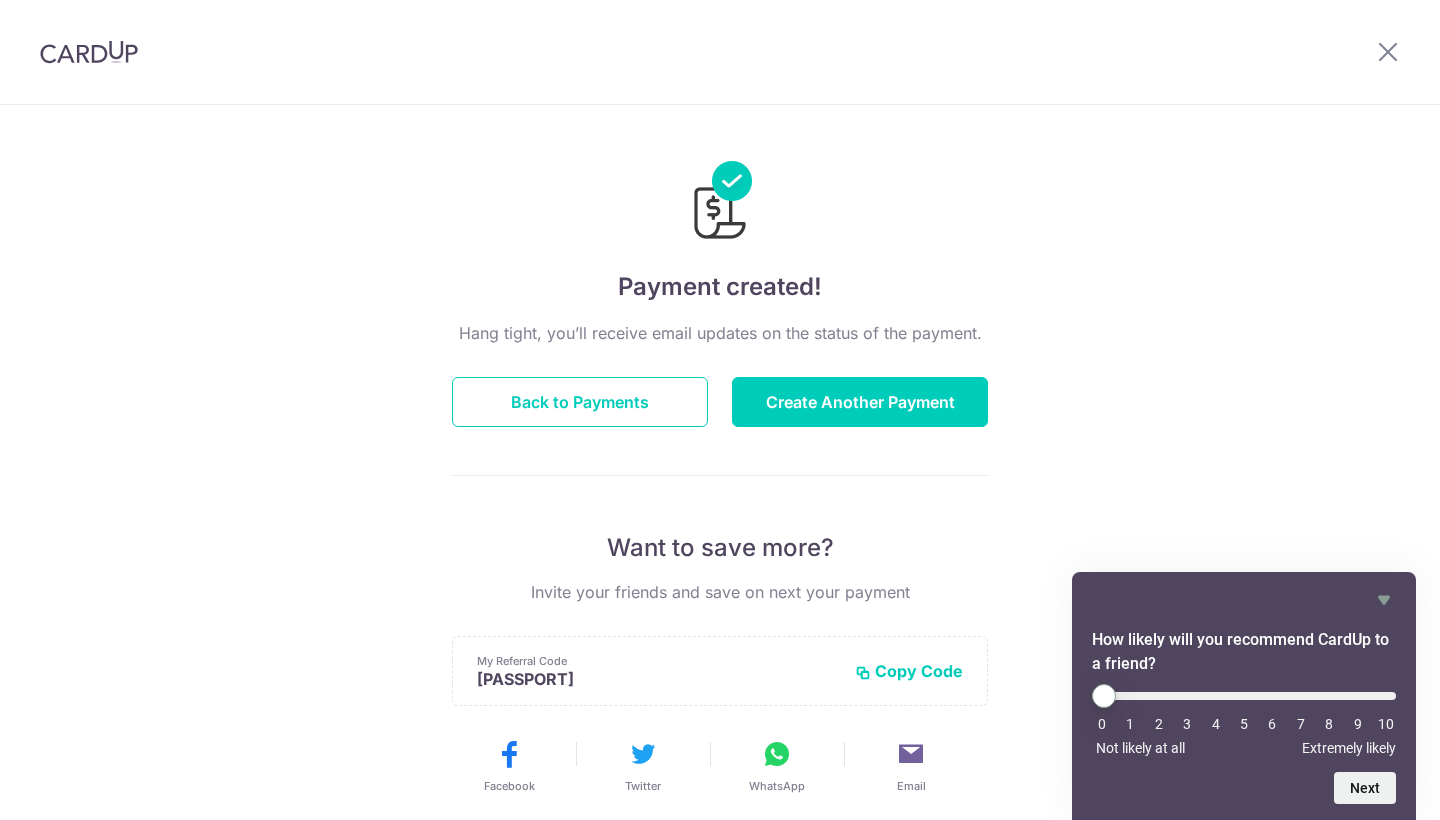 scroll, scrollTop: 0, scrollLeft: 0, axis: both 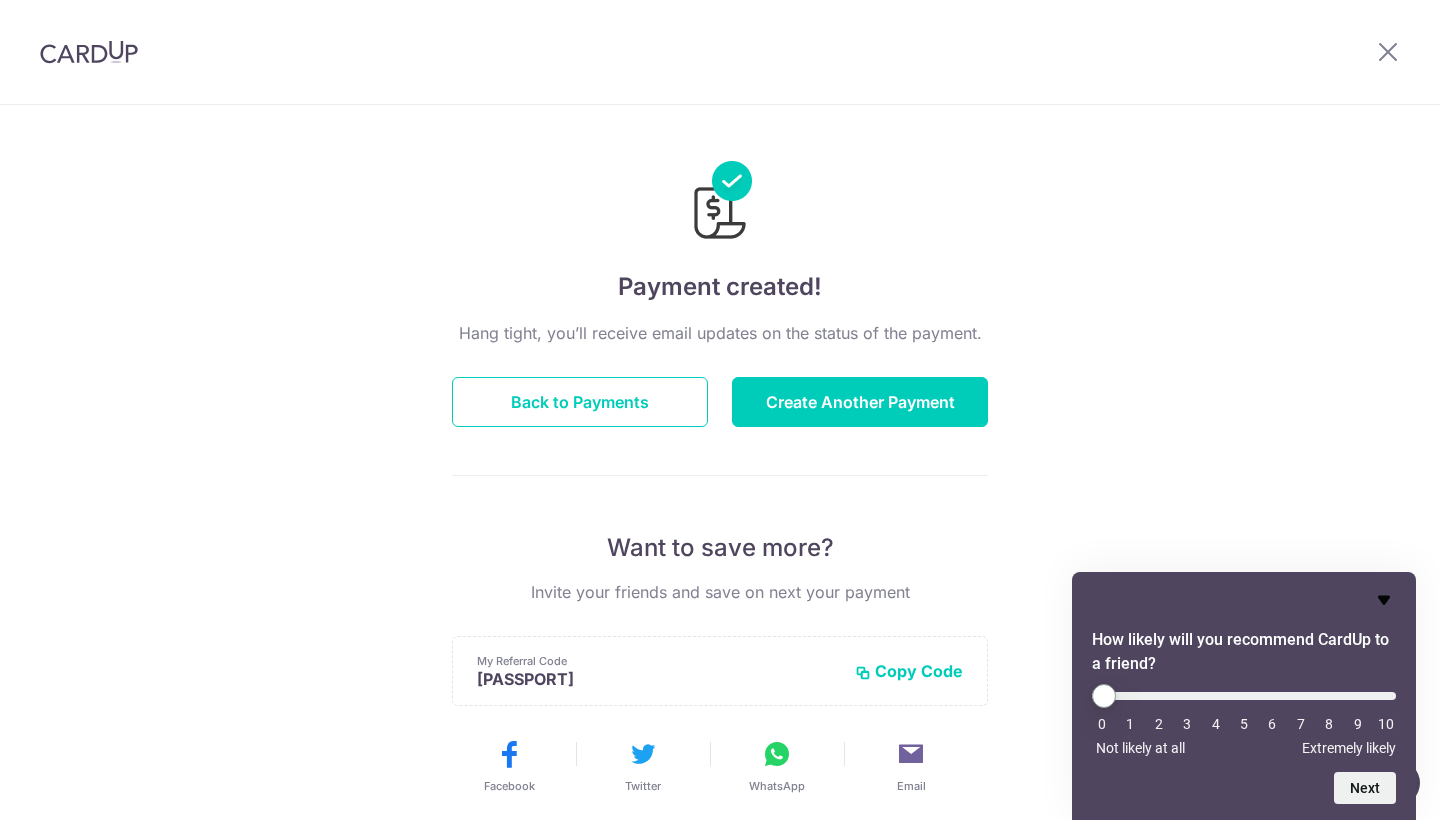 click 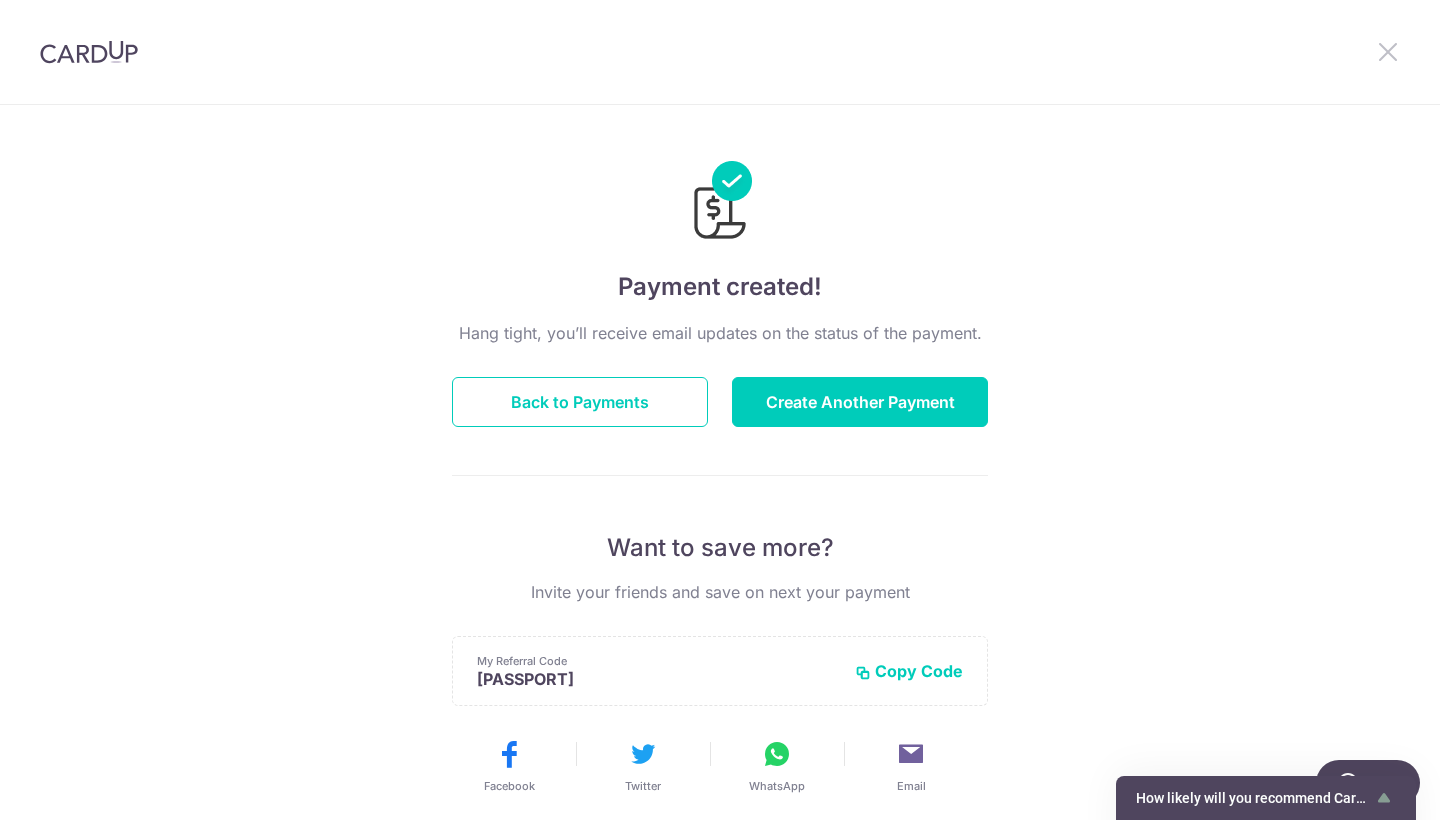 click at bounding box center (1388, 51) 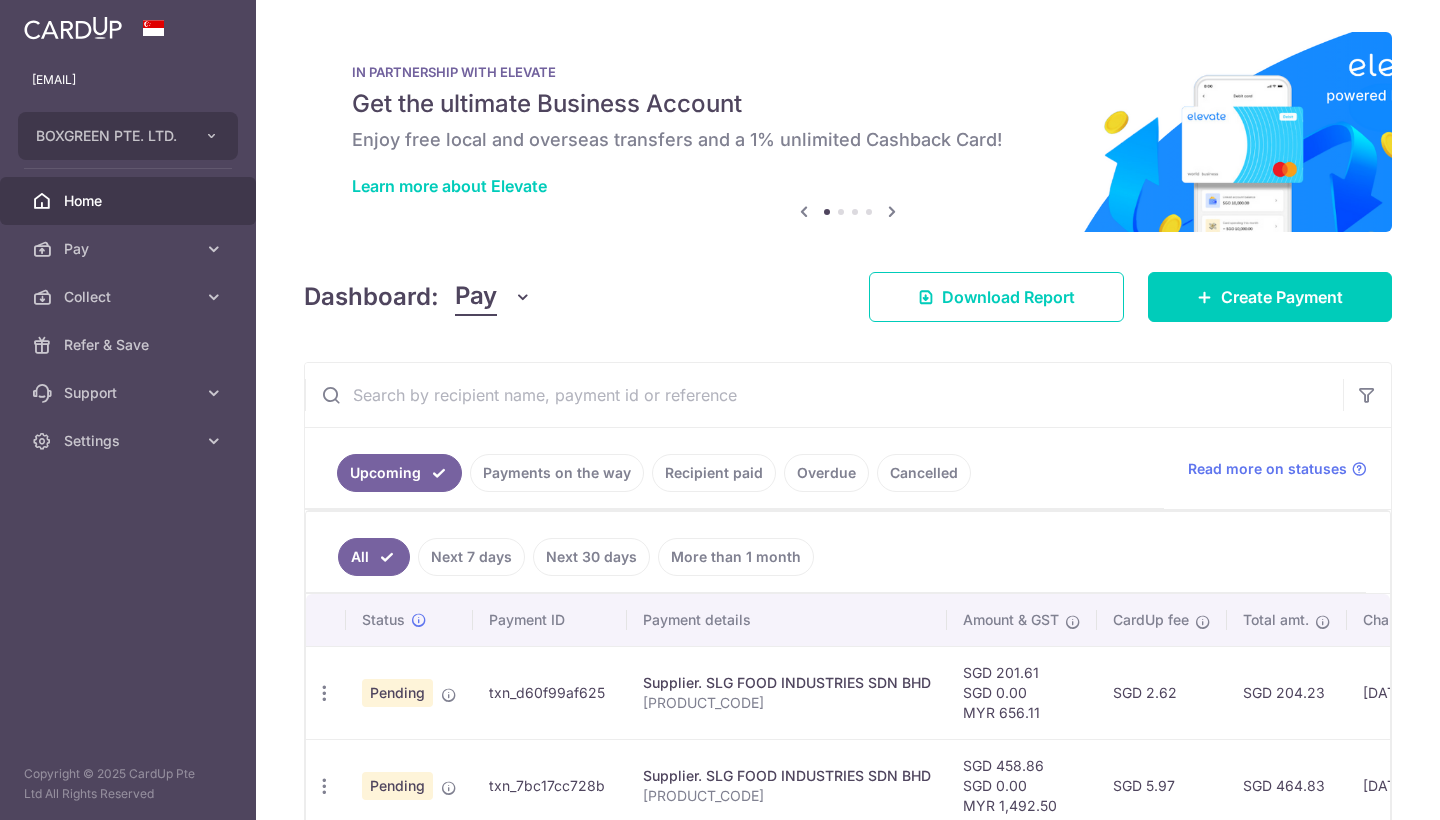 scroll, scrollTop: 0, scrollLeft: 0, axis: both 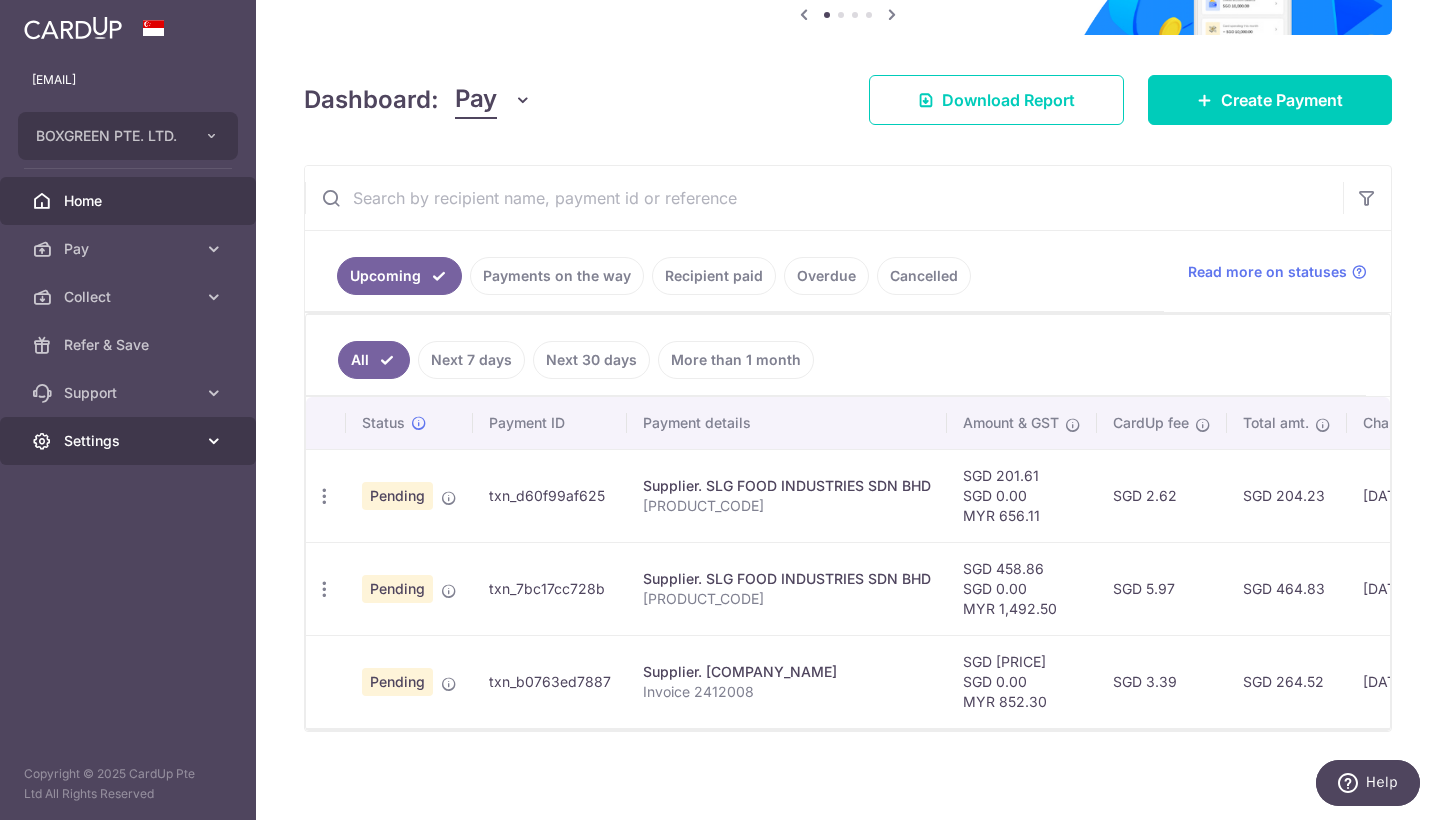 click at bounding box center [214, 441] 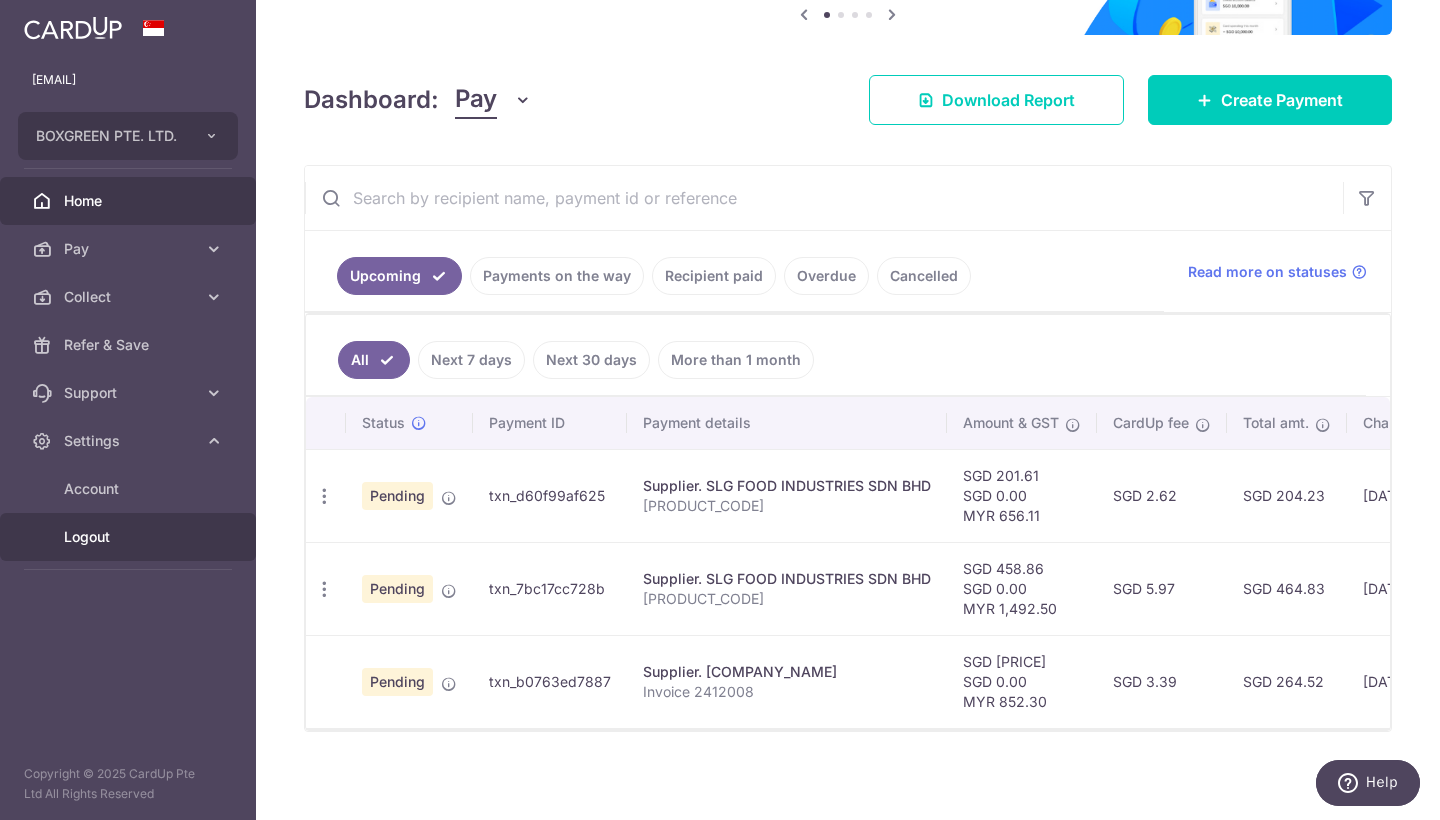 click on "Logout" at bounding box center (130, 537) 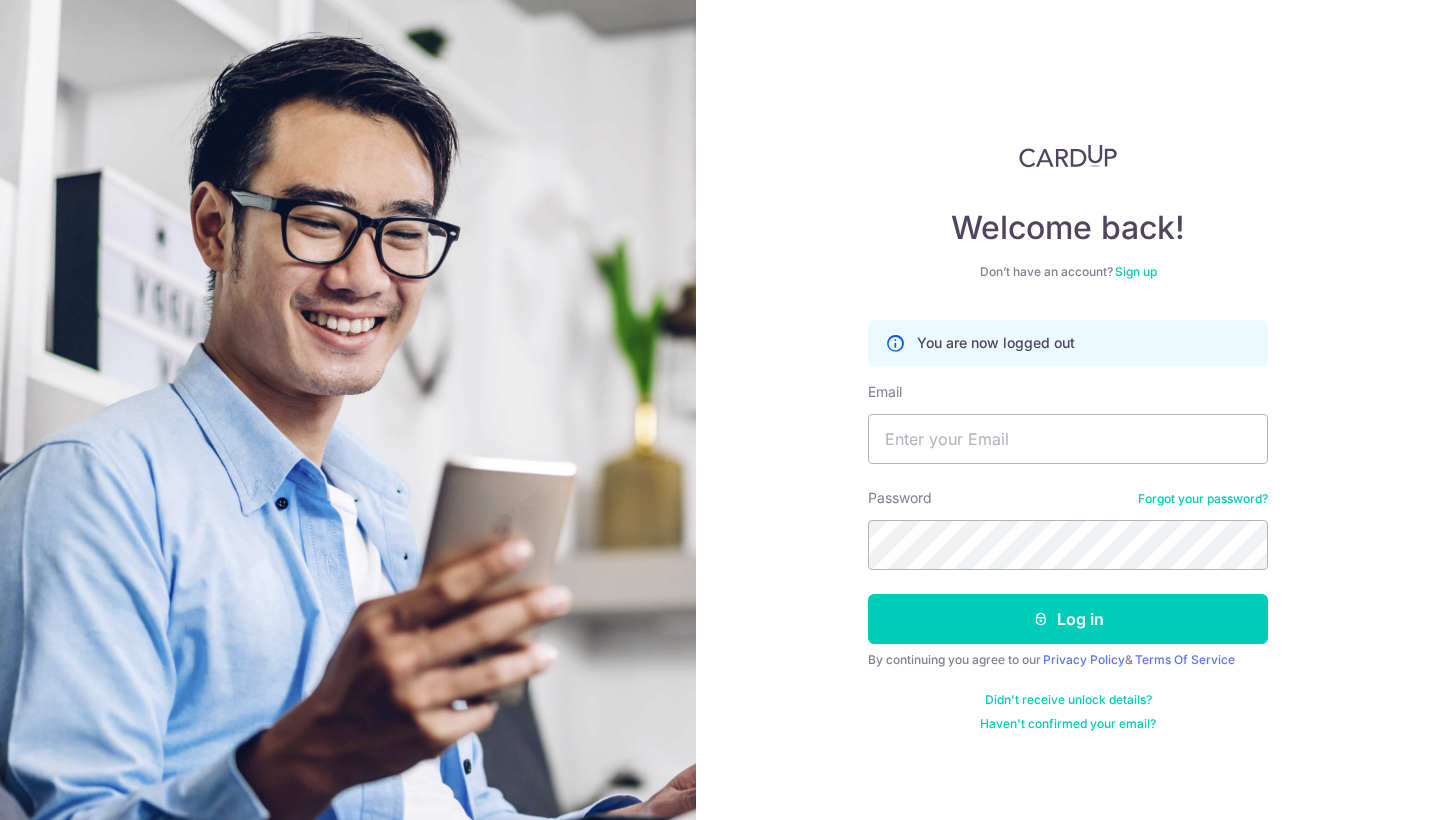 scroll, scrollTop: 0, scrollLeft: 0, axis: both 